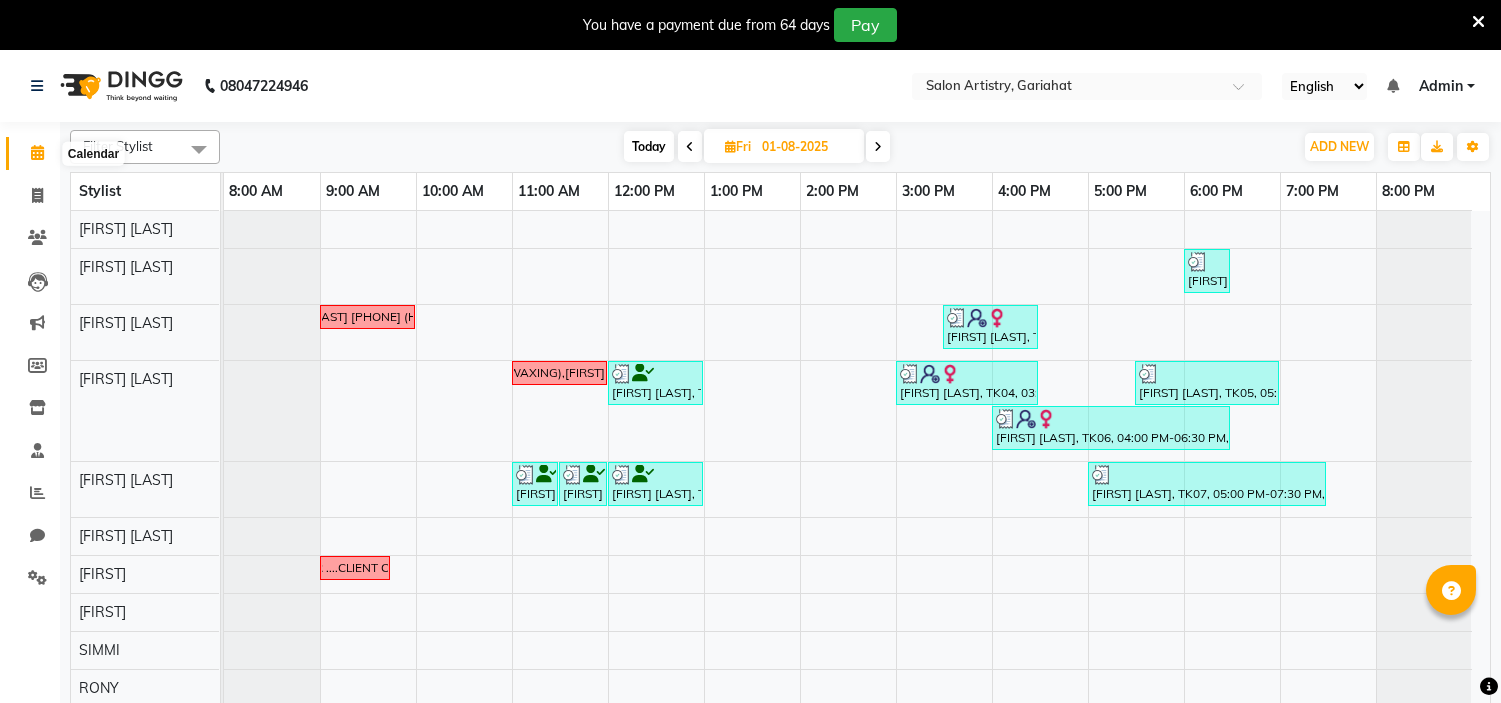 scroll, scrollTop: 0, scrollLeft: 0, axis: both 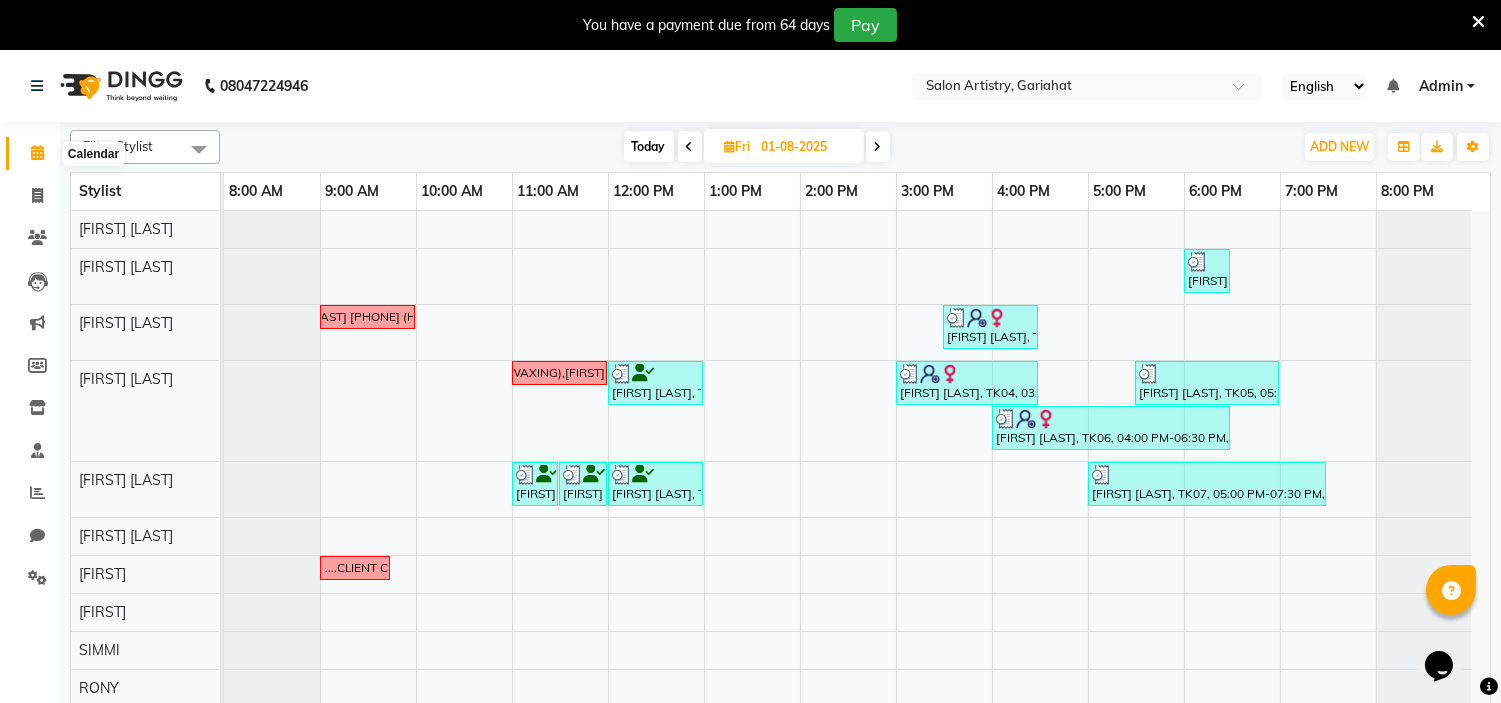 click 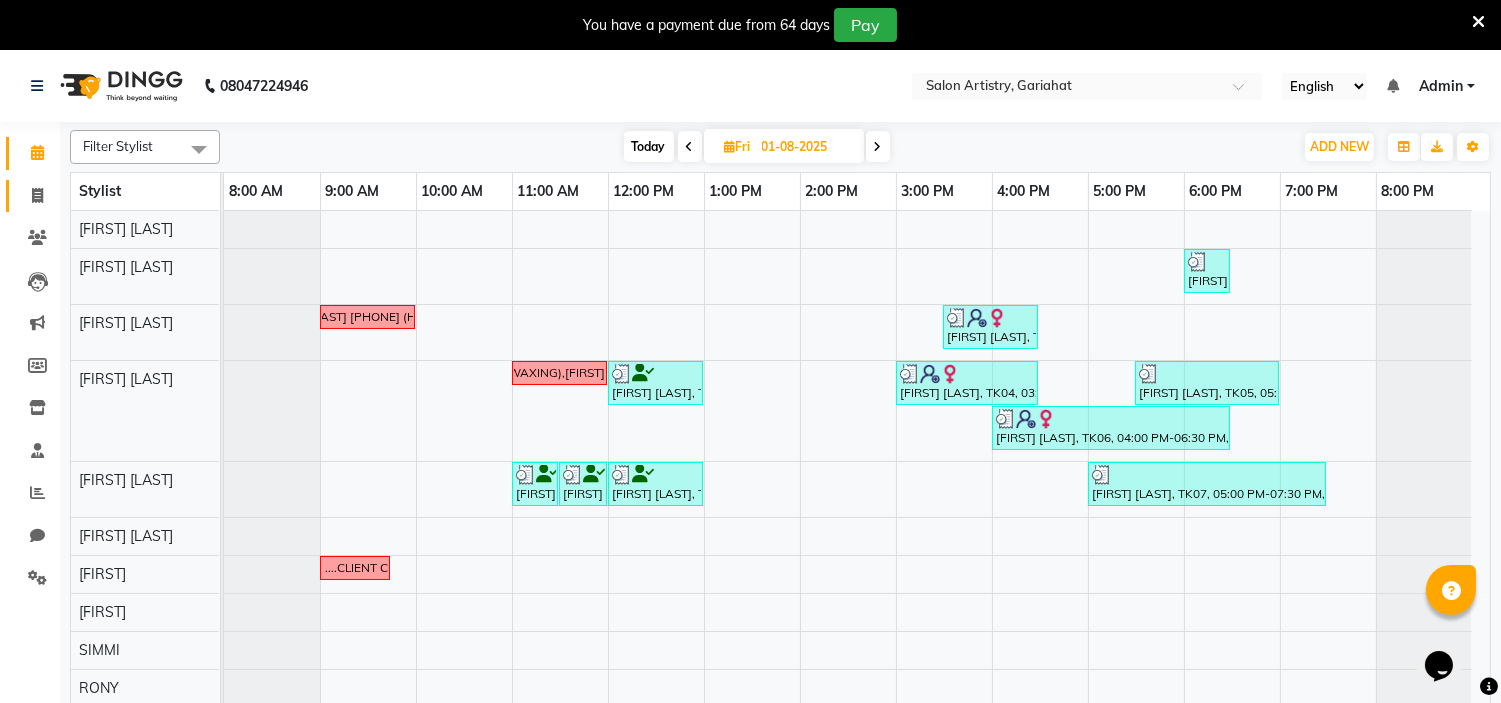 click on "Invoice" 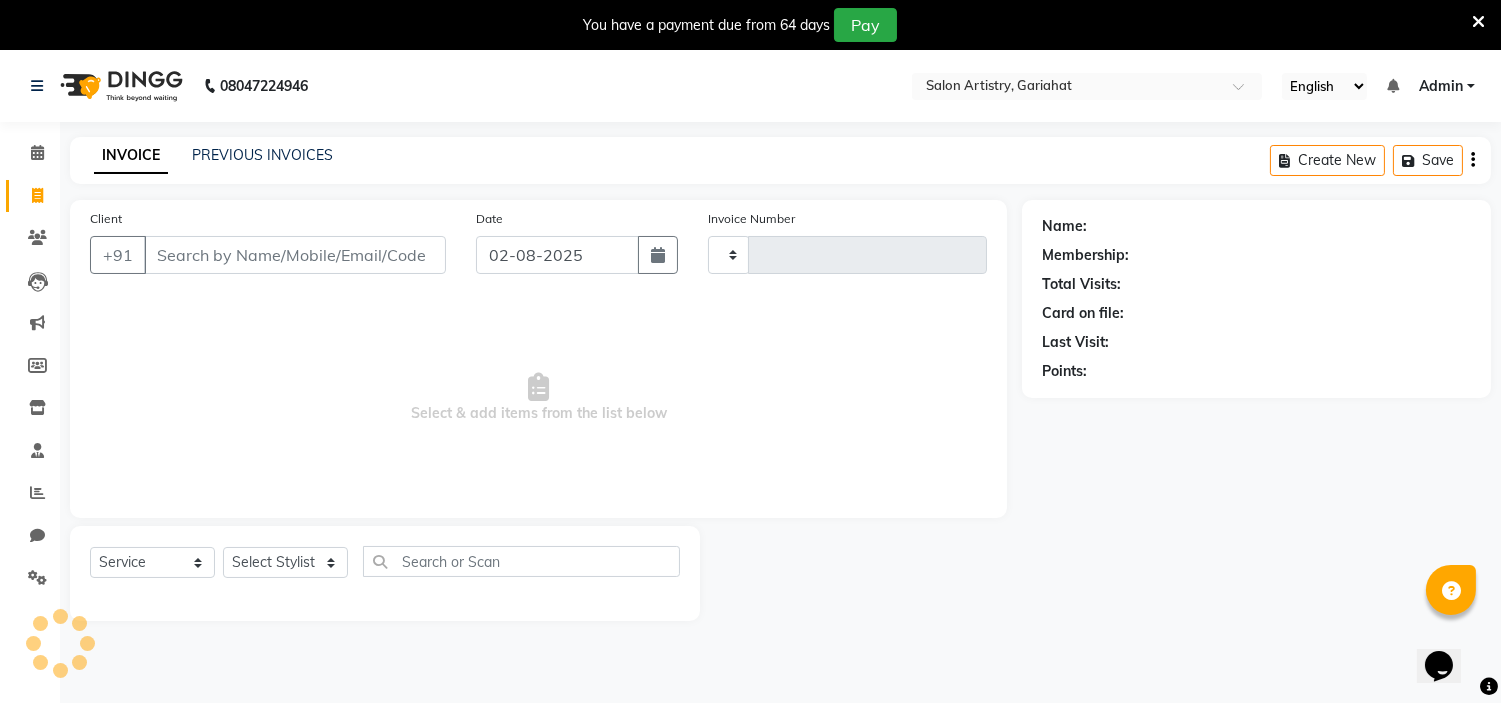 type on "0509" 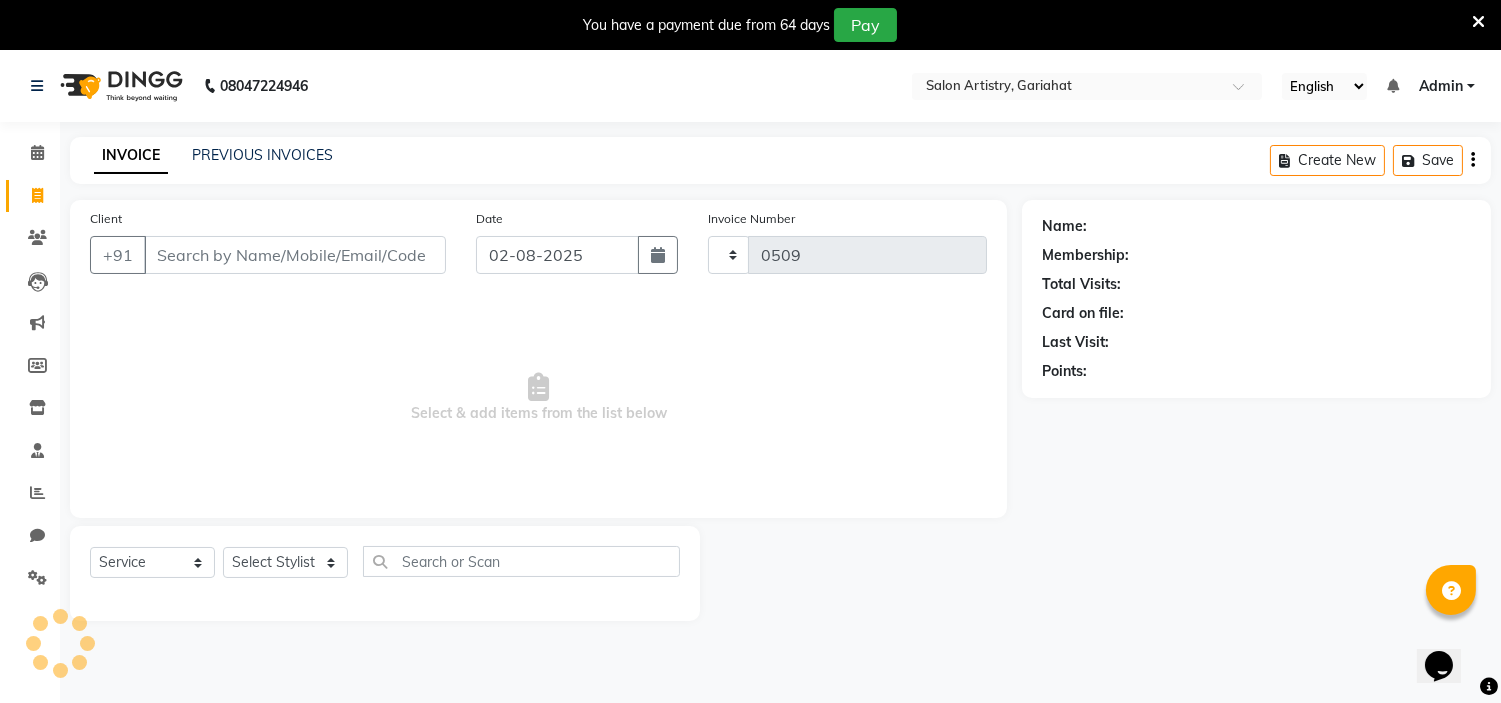 select on "8368" 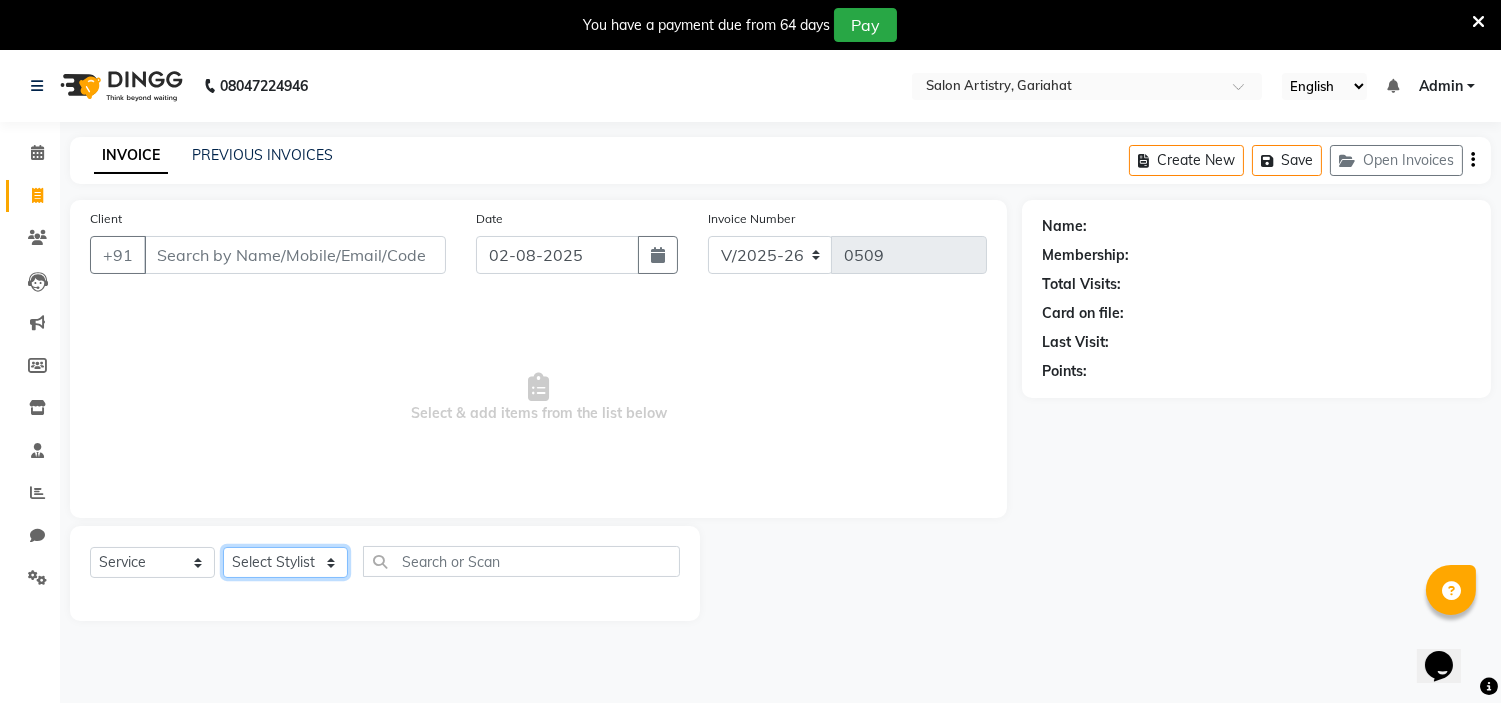 click on "Select Stylist ADITYA SAHA Debolina  IQBAL AHEMED Irshad Khan Puja Debnath Ram Singh REKHA Rikki Das Rinku Pradhan RONY Sampa Maity SIMMI TAPASHI  Vikky Shaw" 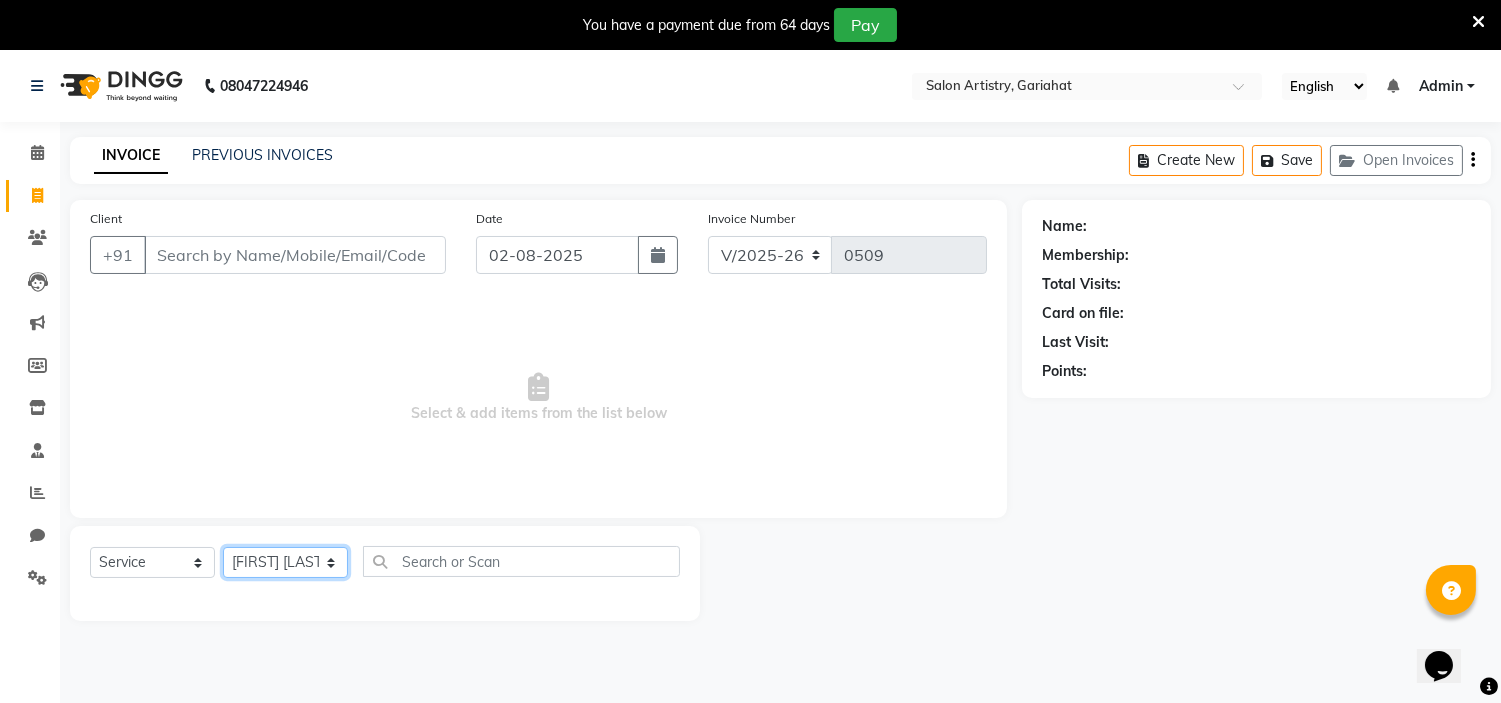 click on "Select Stylist ADITYA SAHA Debolina  IQBAL AHEMED Irshad Khan Puja Debnath Ram Singh REKHA Rikki Das Rinku Pradhan RONY Sampa Maity SIMMI TAPASHI  Vikky Shaw" 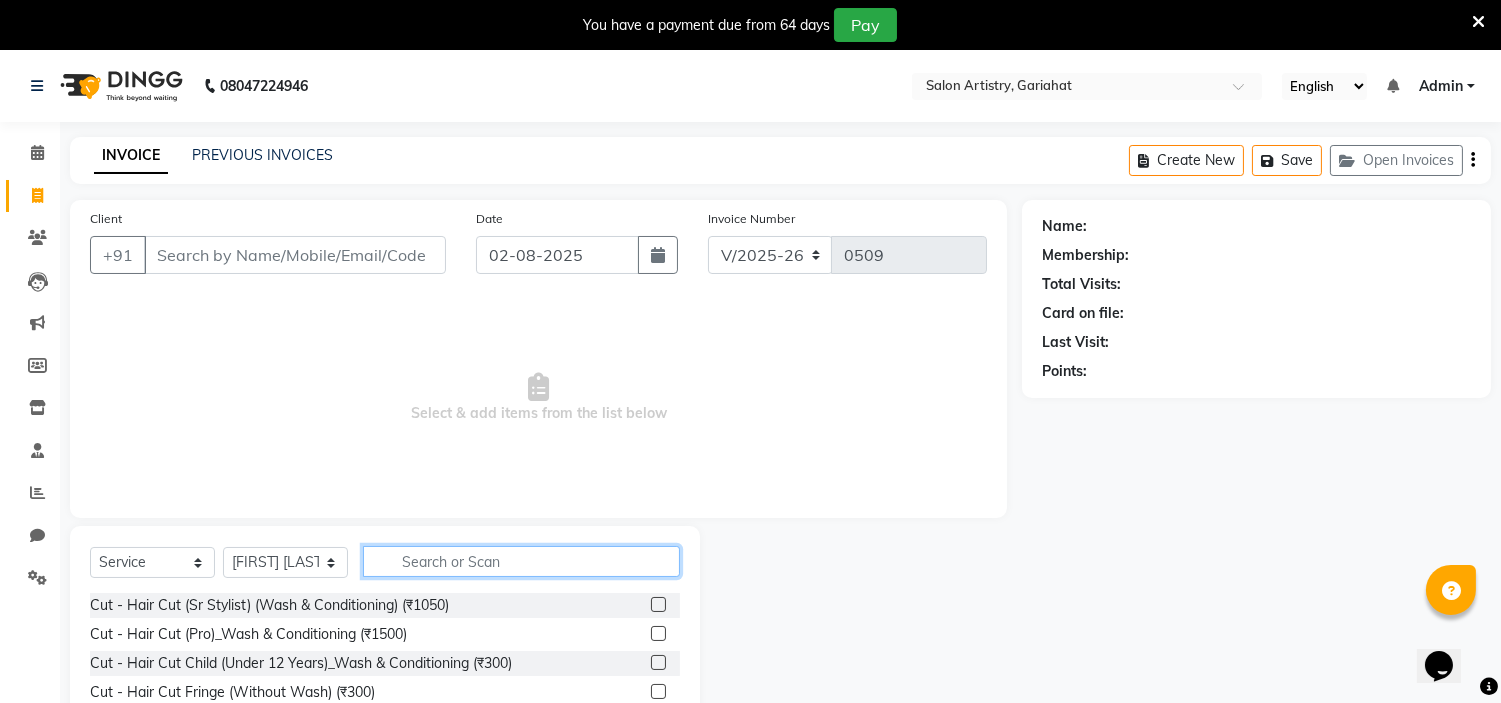 click 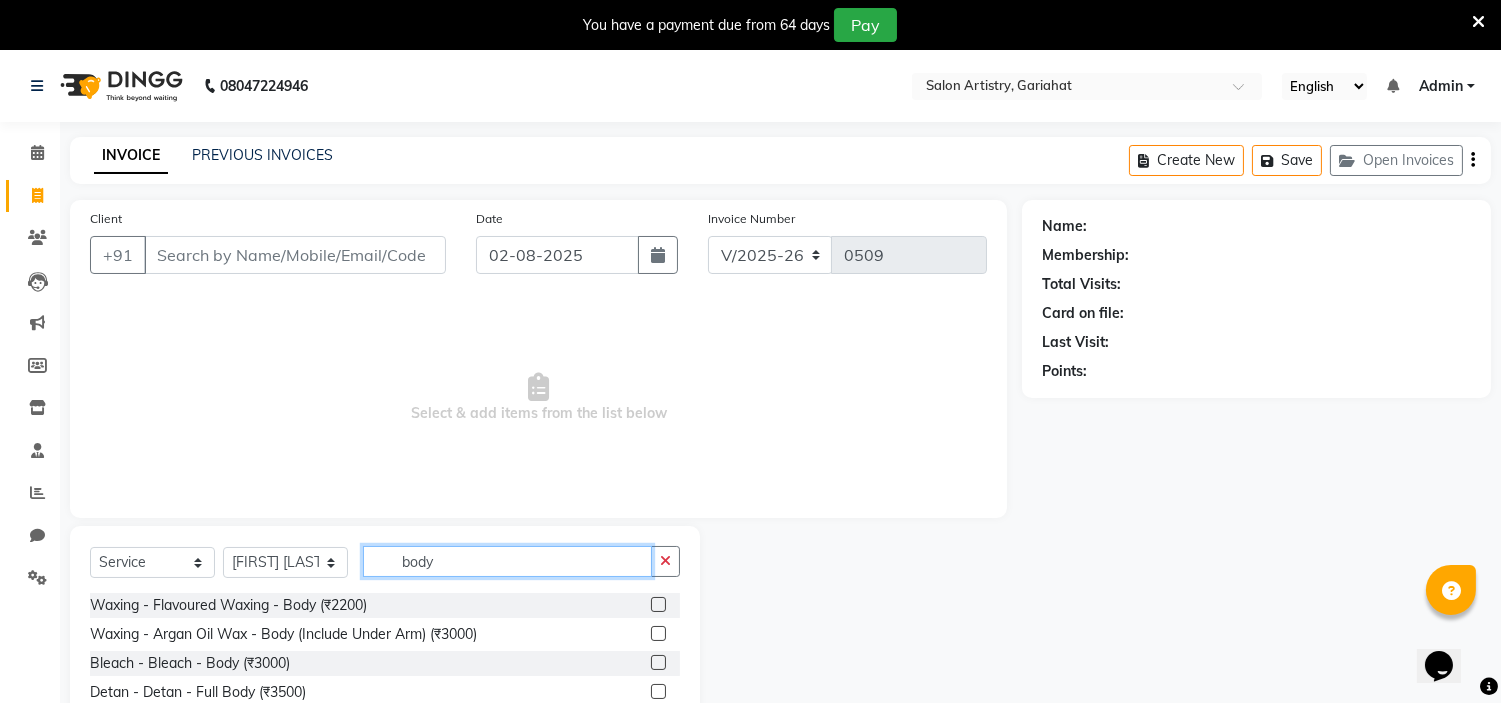 type on "body" 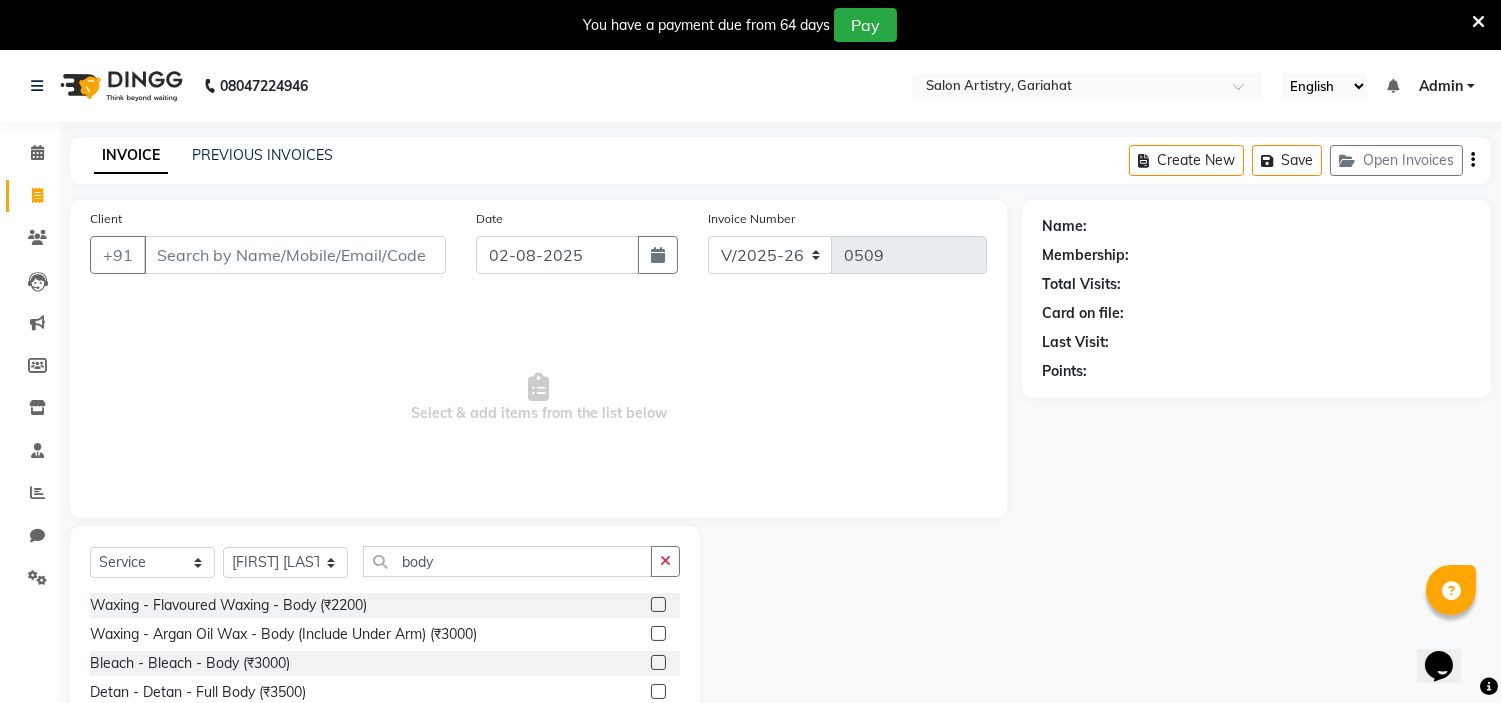 click 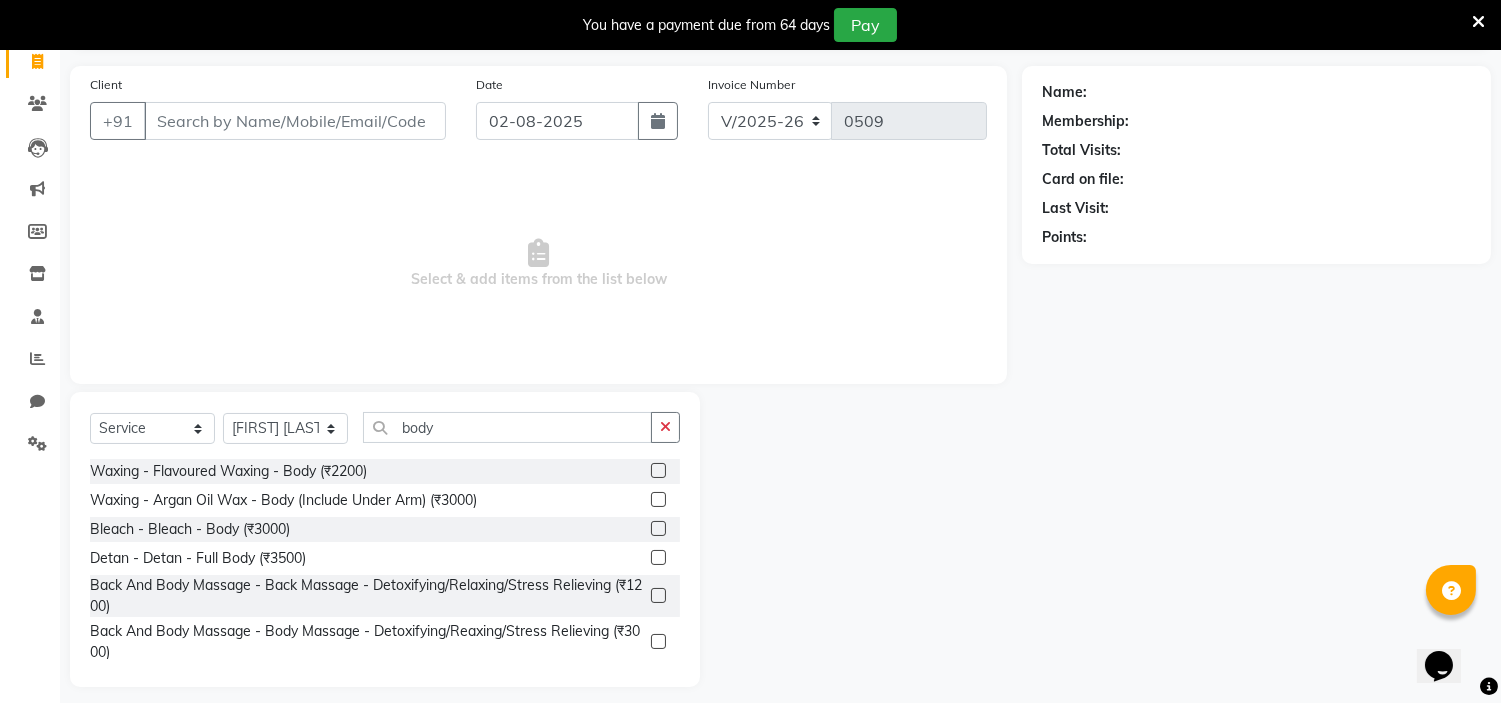 scroll, scrollTop: 147, scrollLeft: 0, axis: vertical 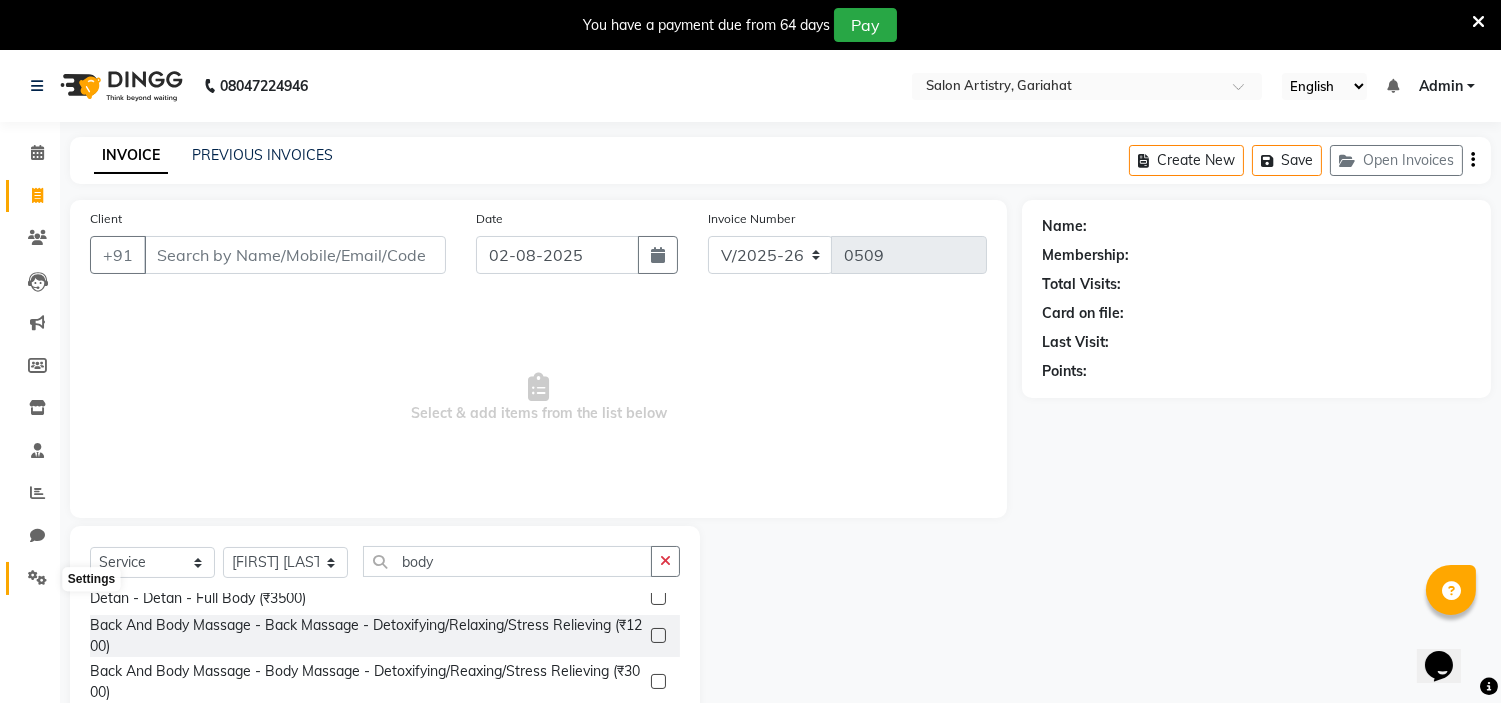 click 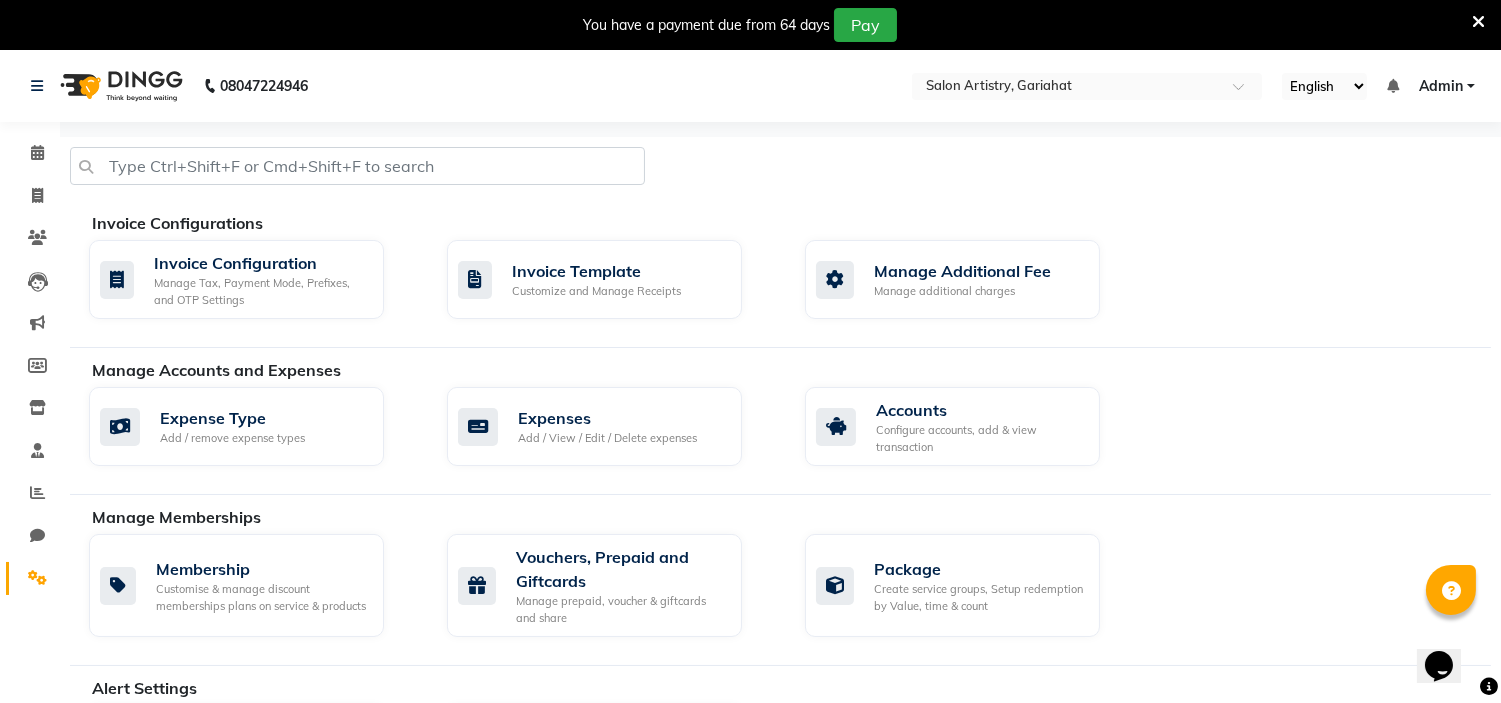 click on "Membership Customise & manage discount memberships plans on service & products  Vouchers, Prepaid and Giftcards Manage prepaid, voucher & giftcards and share  Package Create service groups, Setup redemption by Value, time & count" 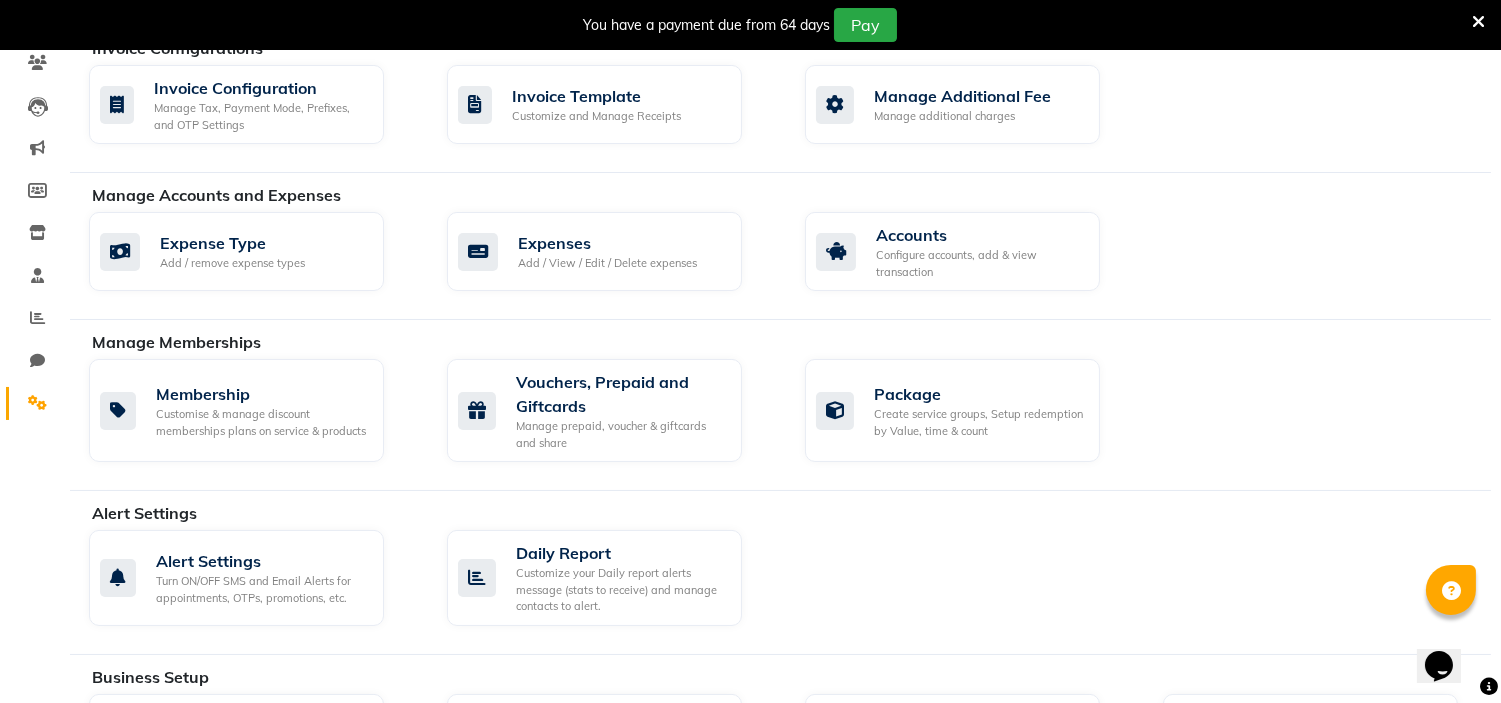 scroll, scrollTop: 0, scrollLeft: 0, axis: both 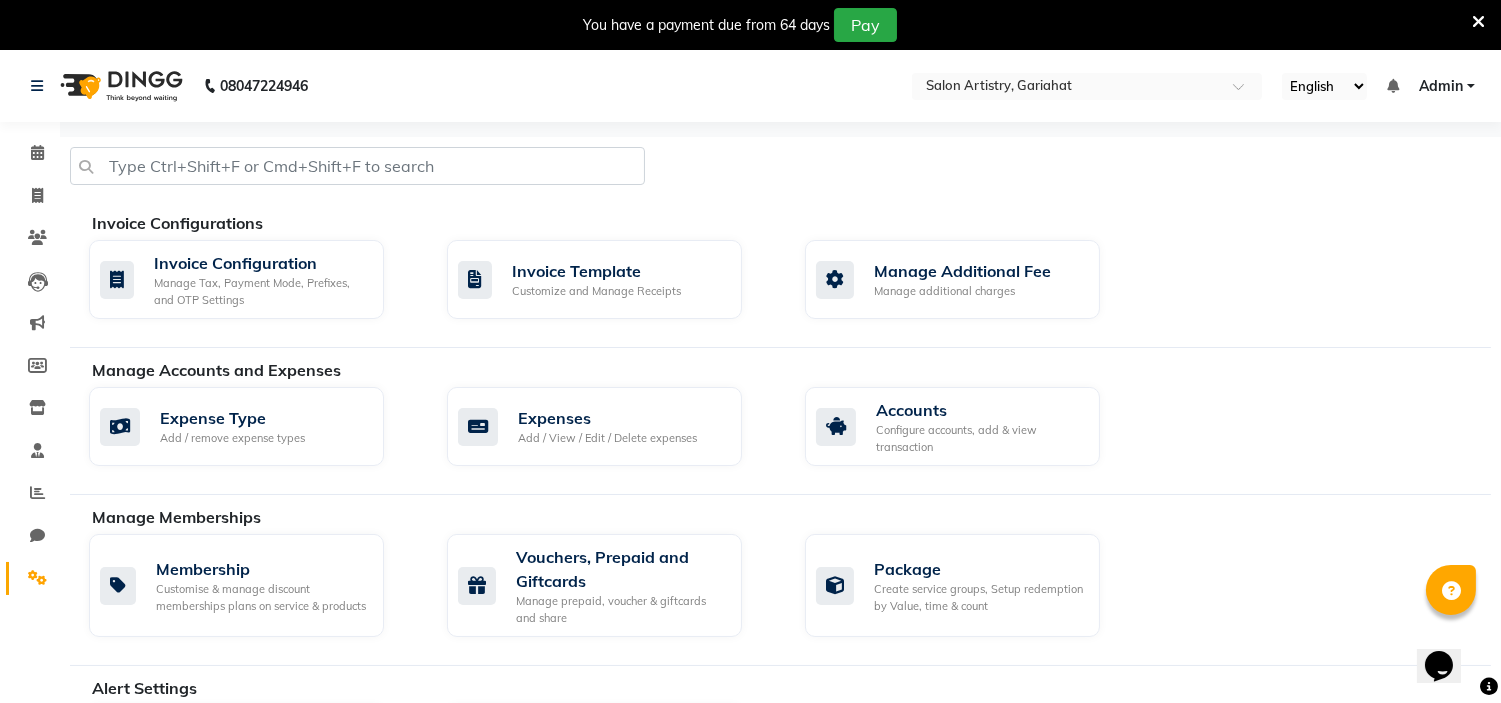 click on "Expense Type Add / remove expense types  Expenses Add / View / Edit / Delete expenses  Accounts Configure accounts, add & view transaction" 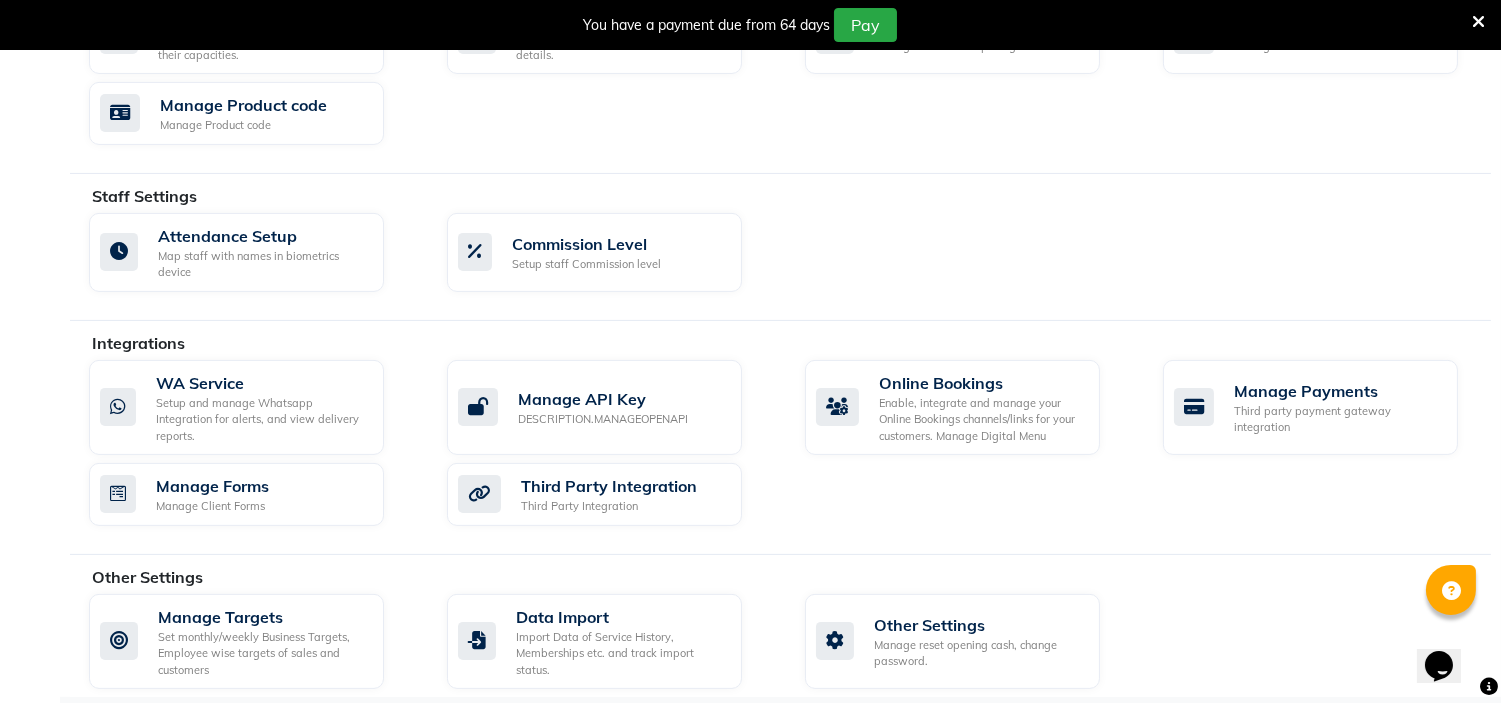 scroll, scrollTop: 994, scrollLeft: 0, axis: vertical 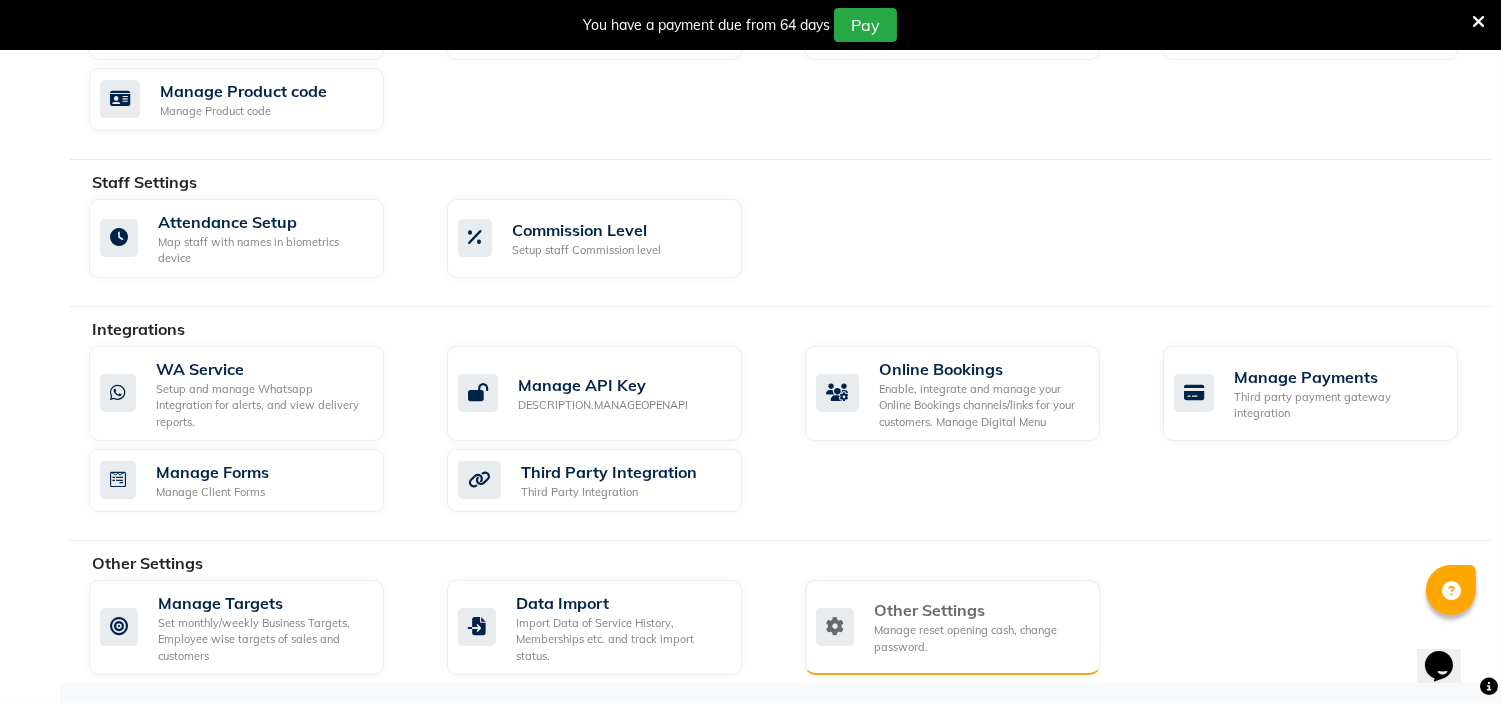 click on "Other Settings" 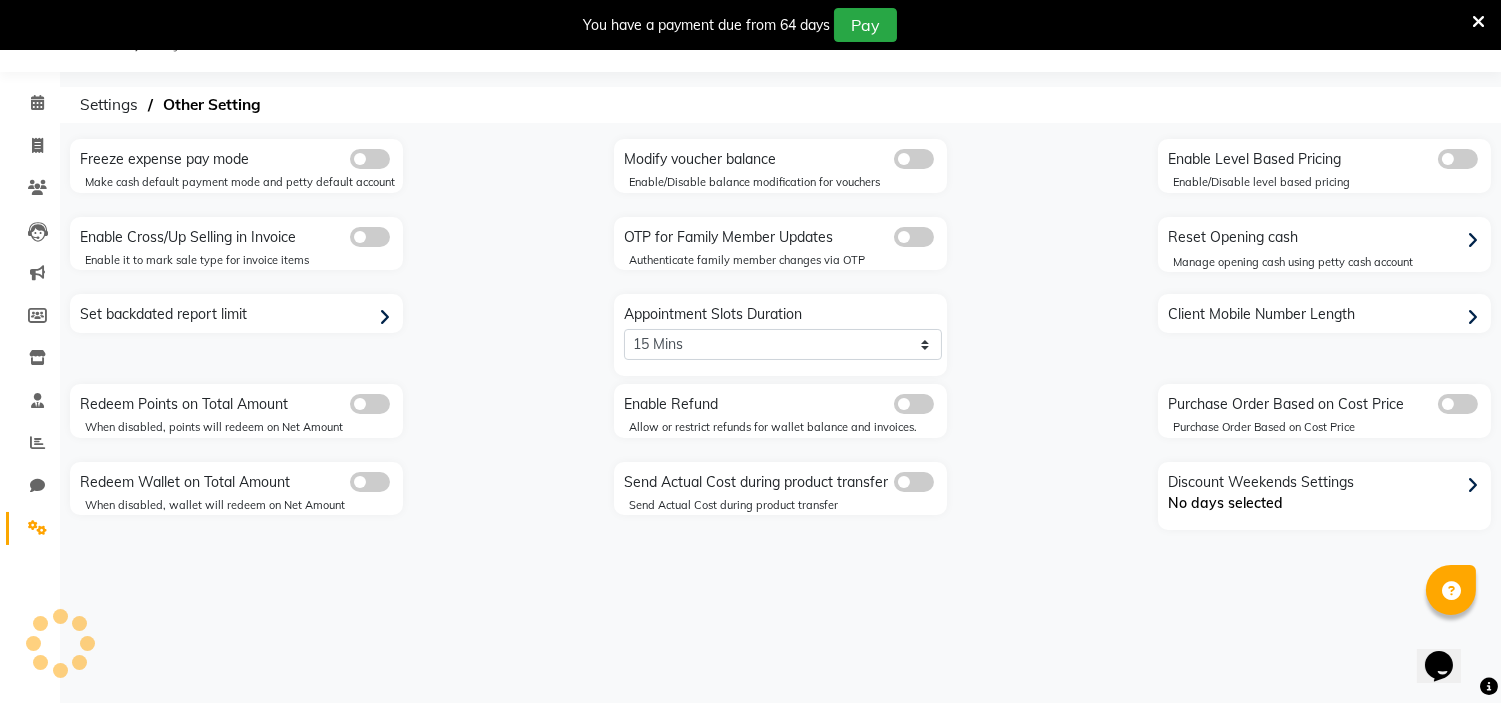 select on "0: 5" 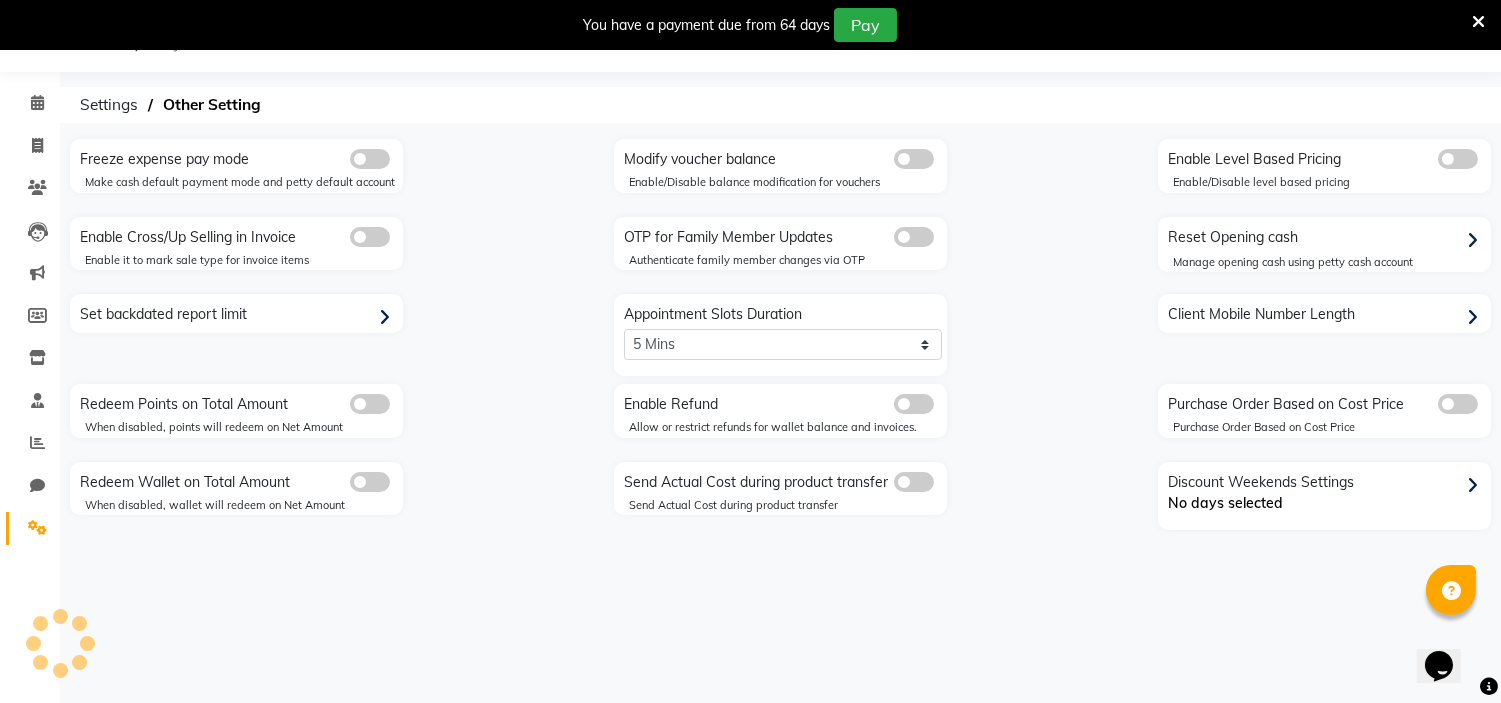 scroll, scrollTop: 50, scrollLeft: 0, axis: vertical 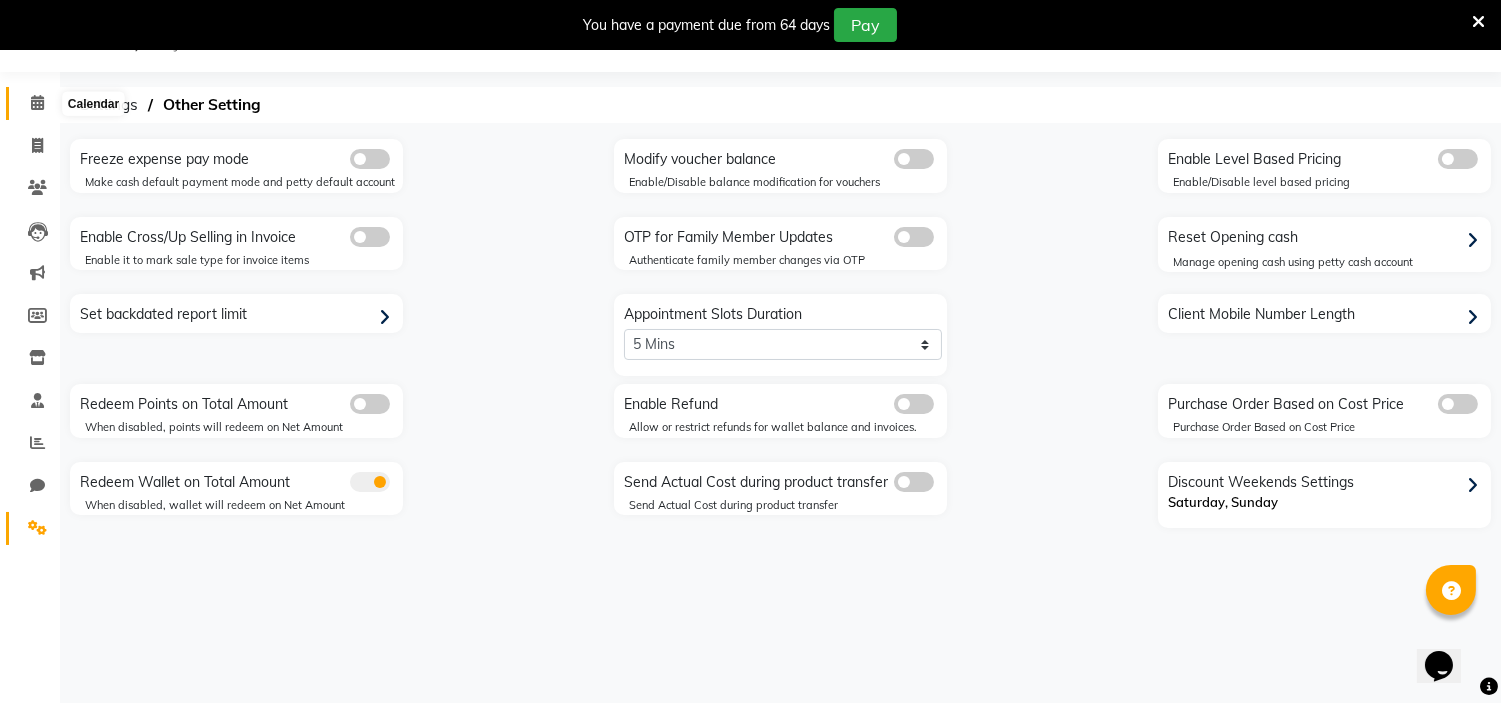 click 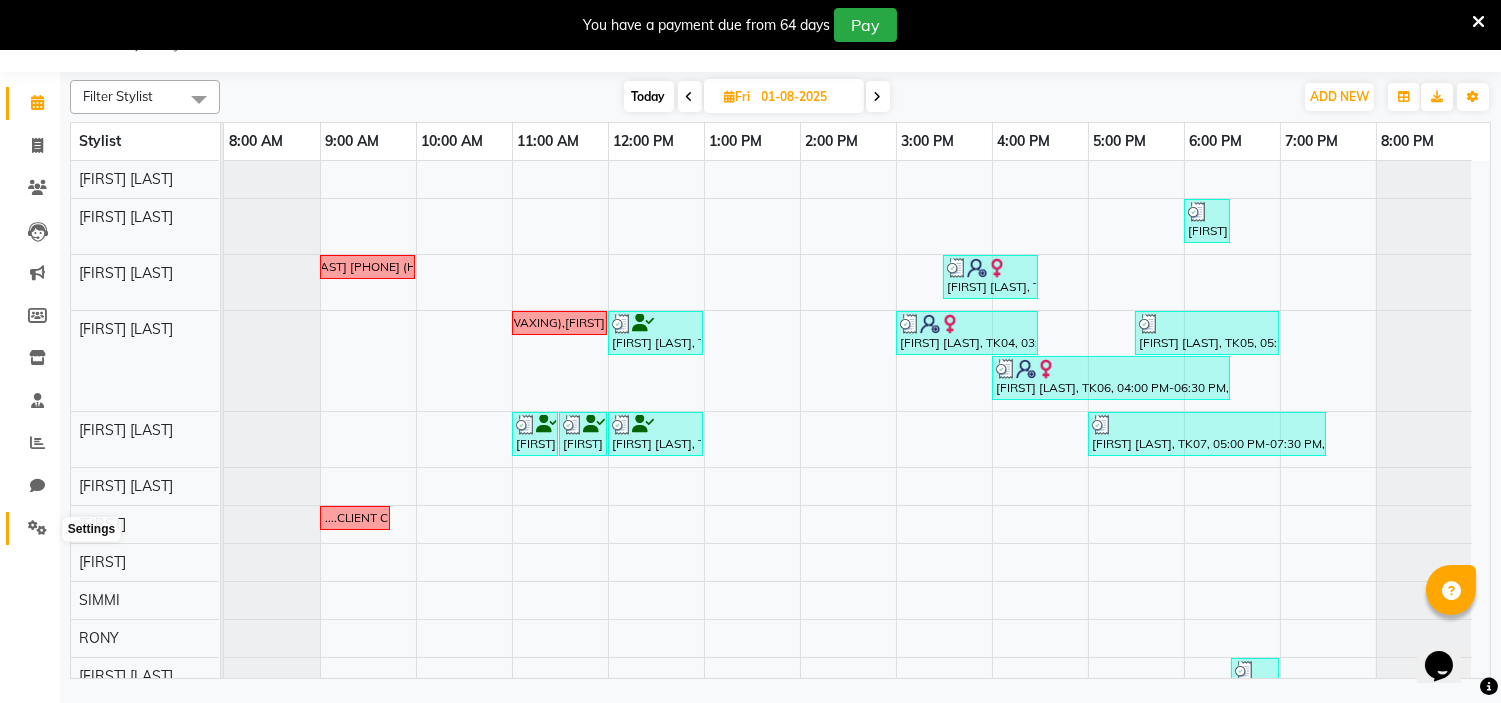 click 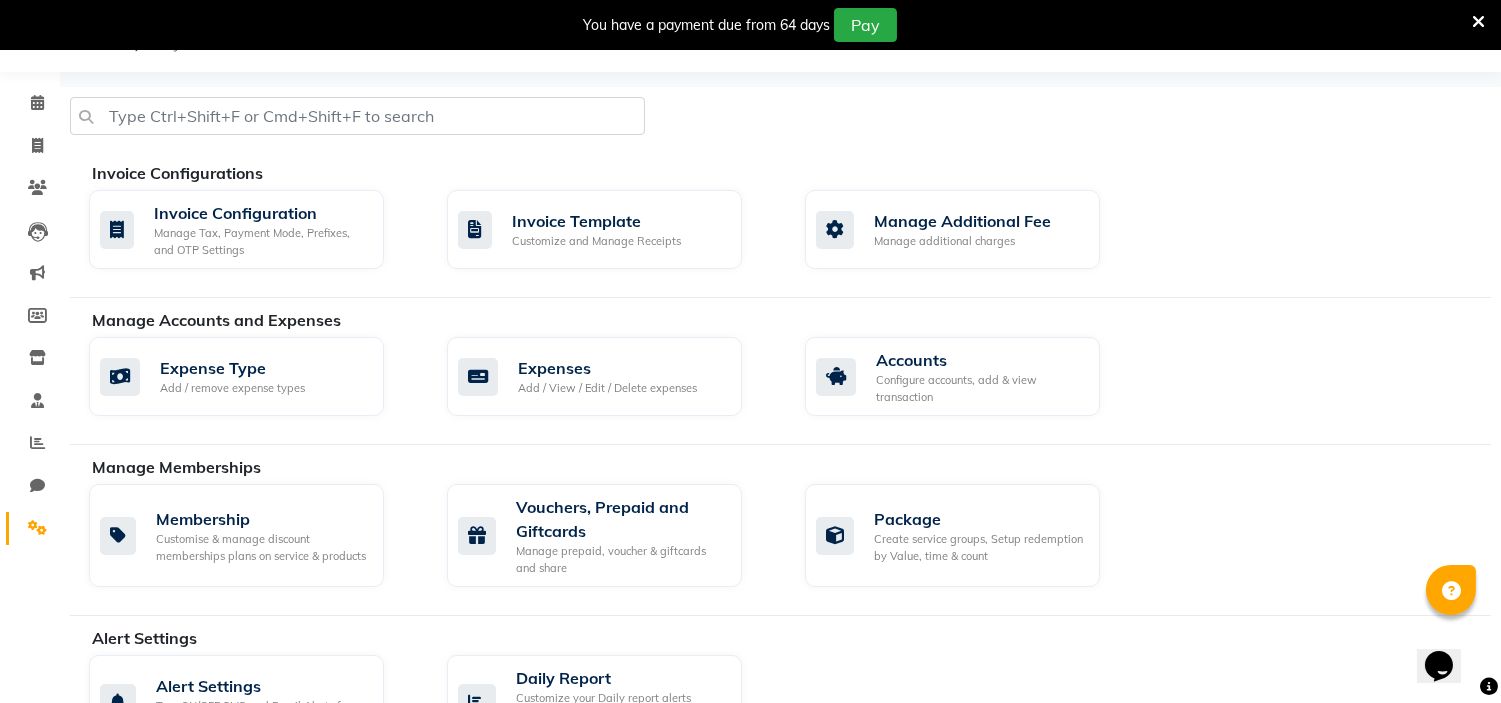 click on "Membership Customise & manage discount memberships plans on service & products  Vouchers, Prepaid and Giftcards Manage prepaid, voucher & giftcards and share  Package Create service groups, Setup redemption by Value, time & count" 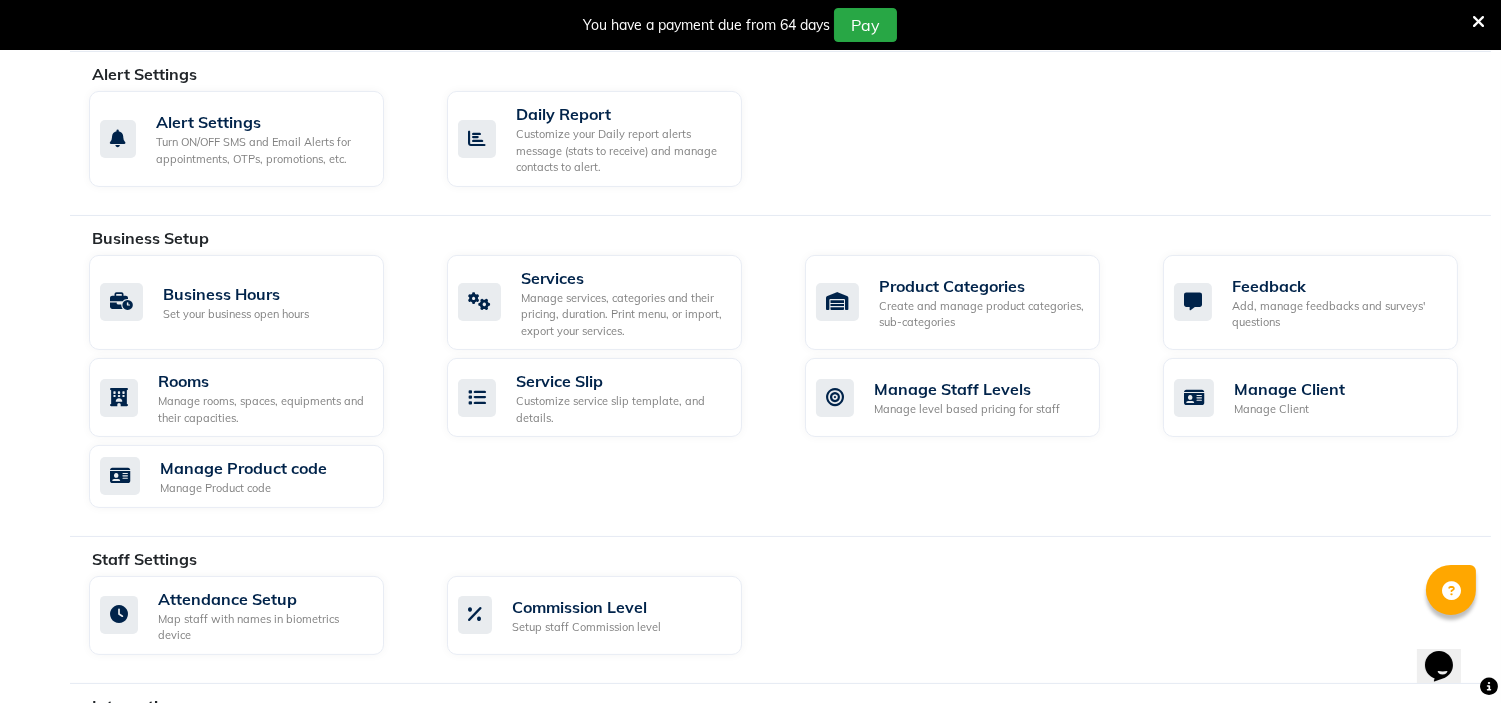 scroll, scrollTop: 627, scrollLeft: 0, axis: vertical 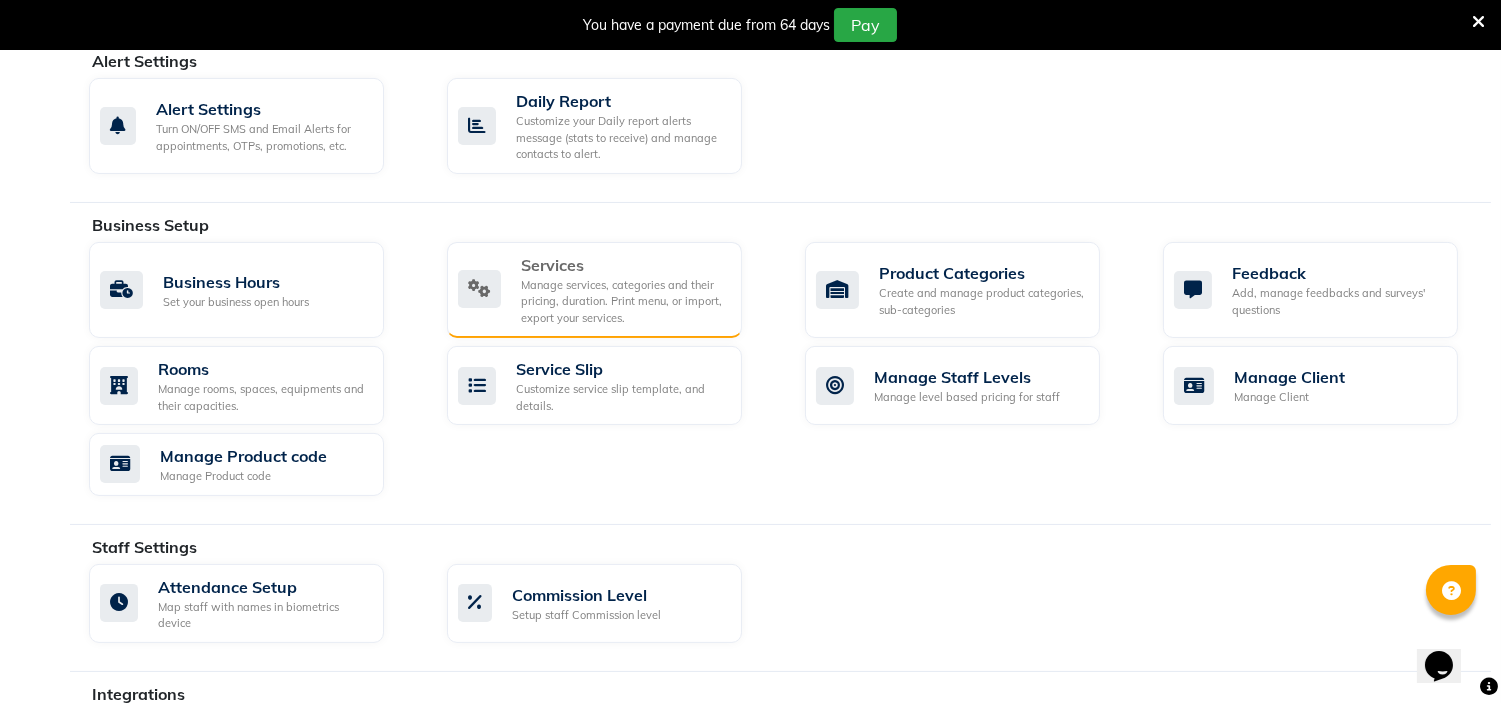 click on "Manage services, categories and their pricing, duration. Print menu, or import, export your services." 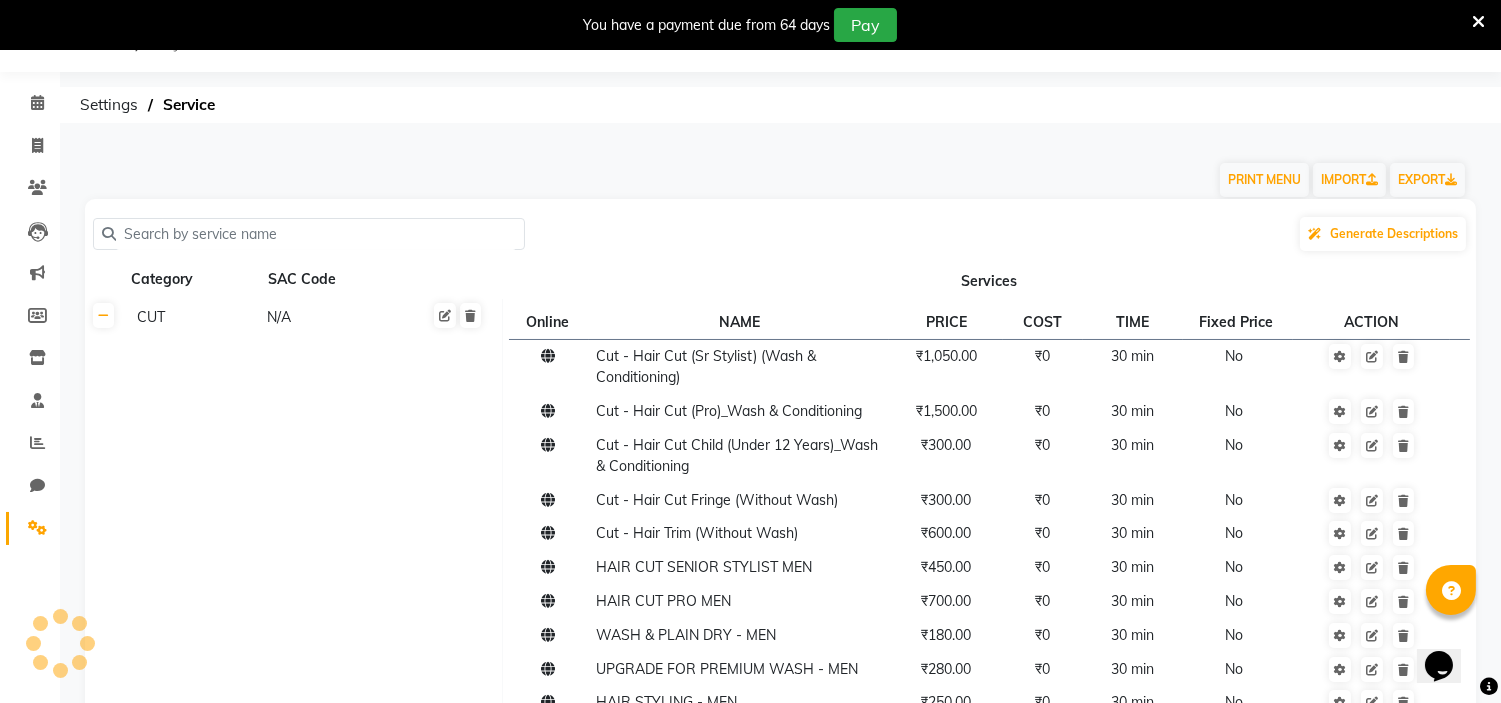 scroll, scrollTop: 627, scrollLeft: 0, axis: vertical 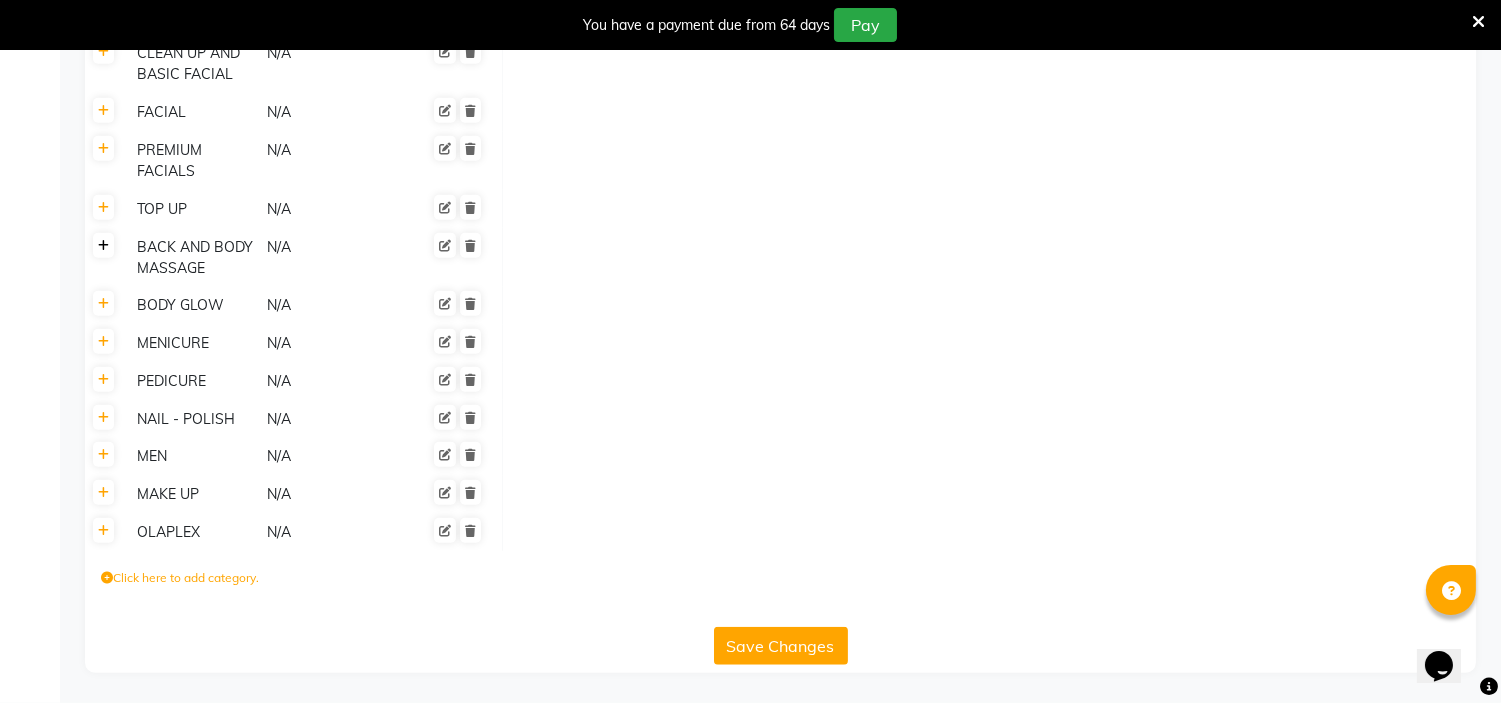 click 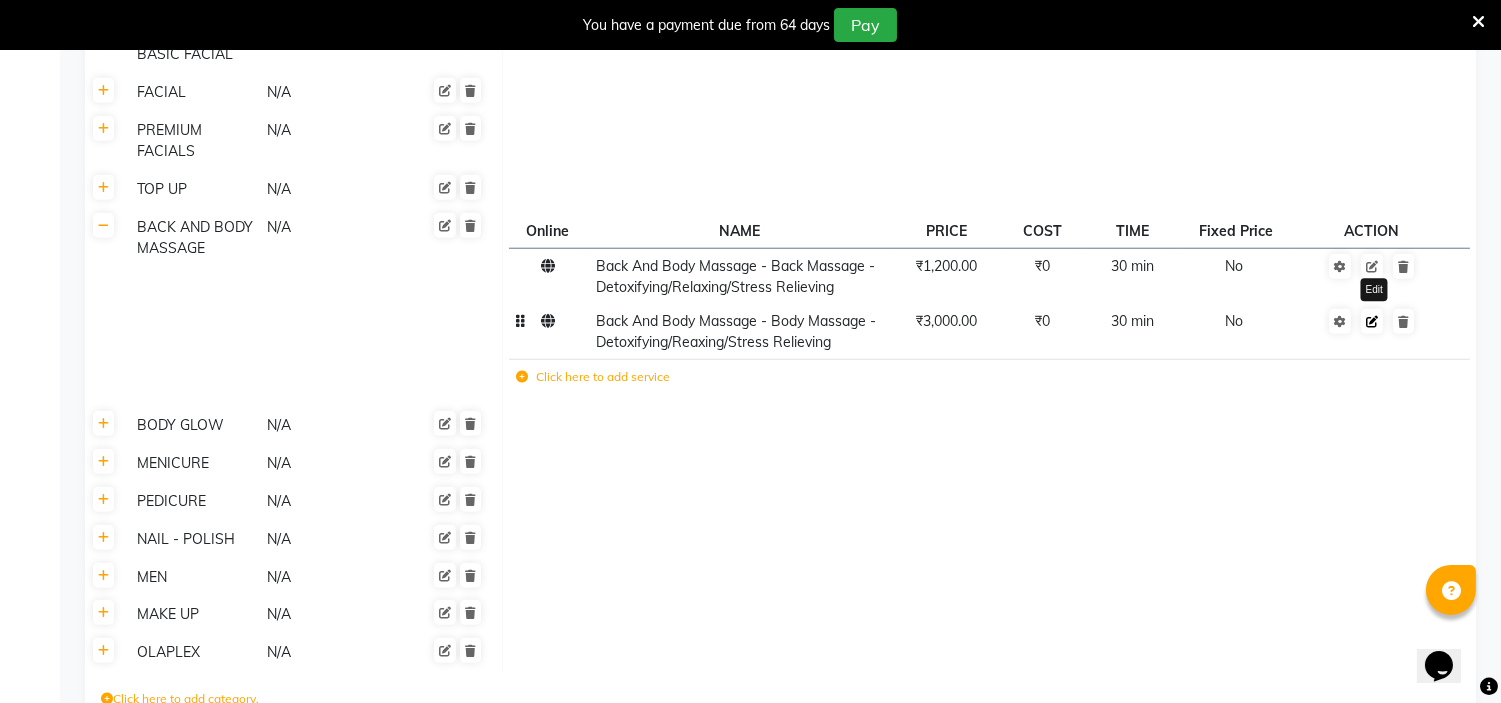 click 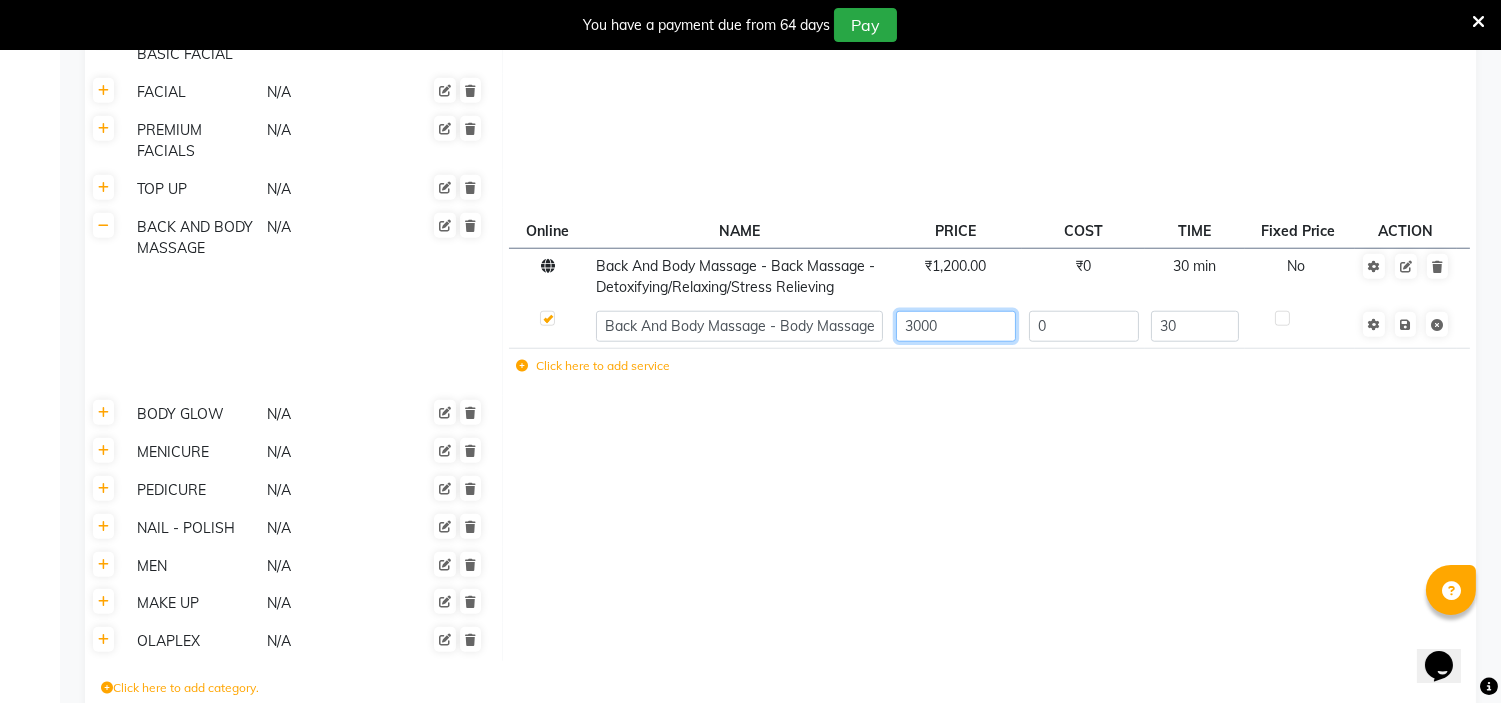 click on "3000" 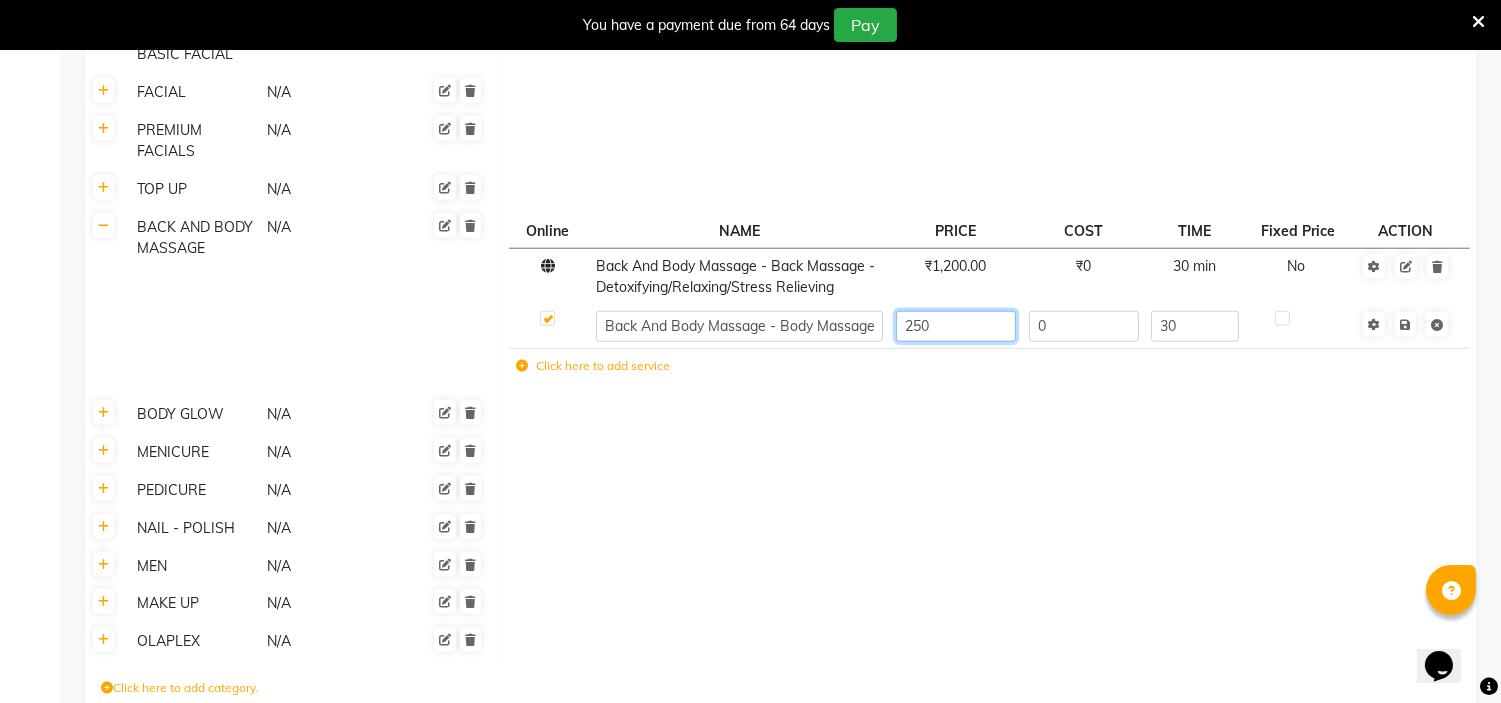 type on "2500" 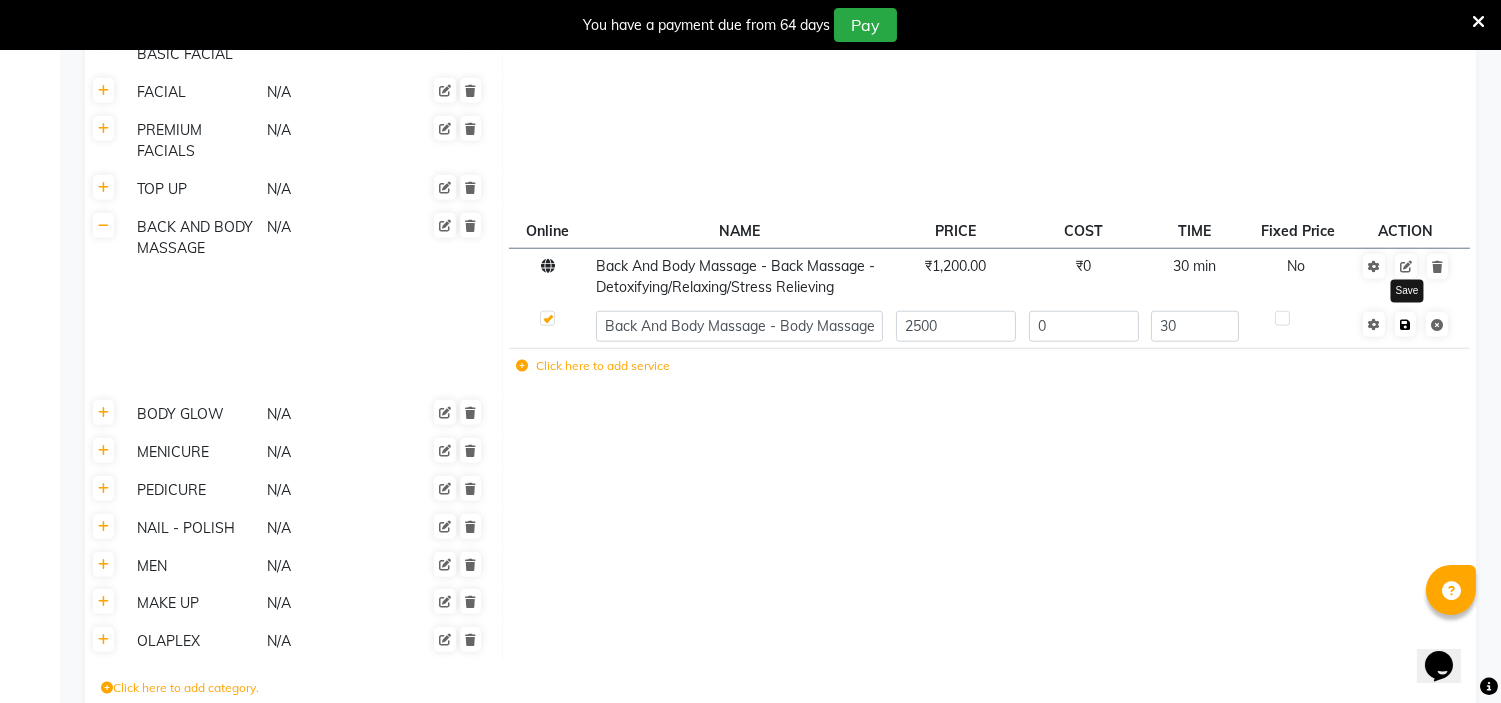 click on "Save" 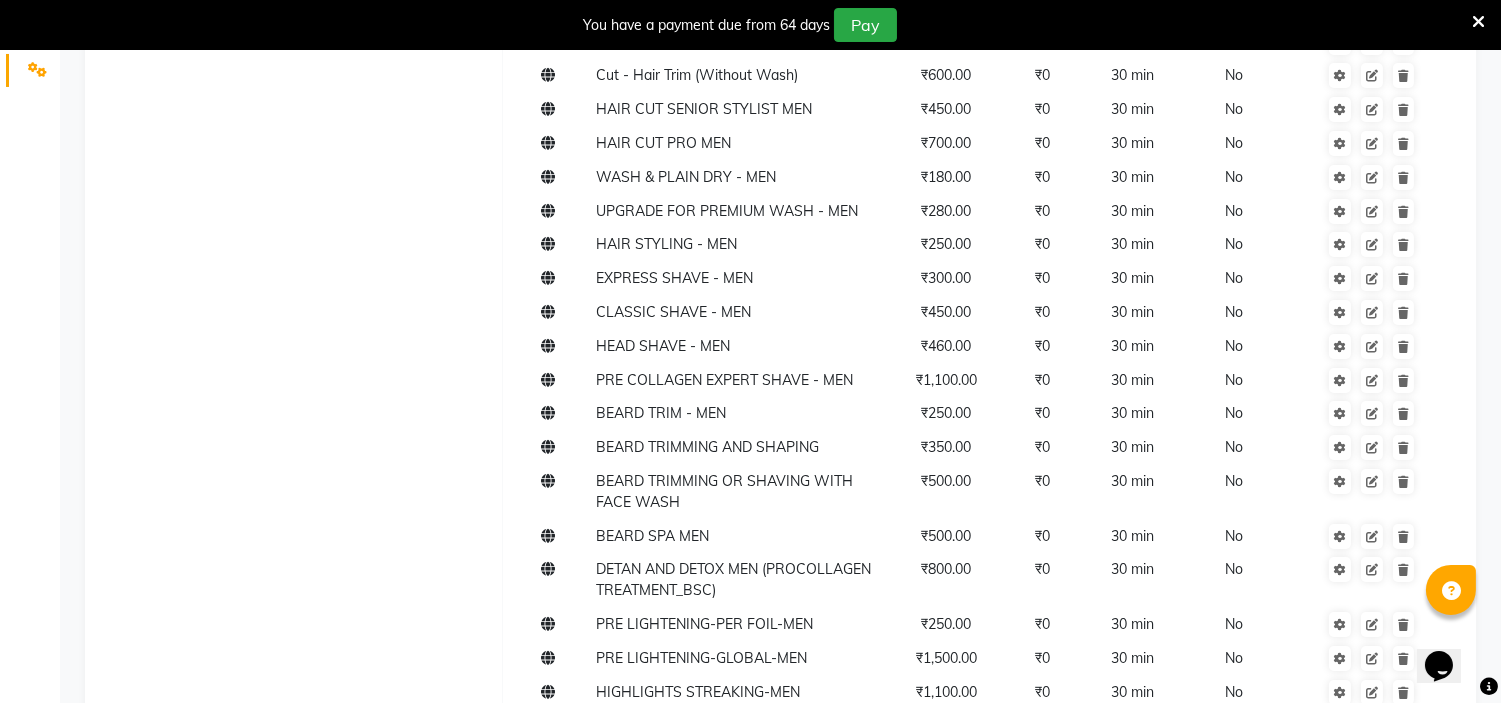 scroll, scrollTop: 0, scrollLeft: 0, axis: both 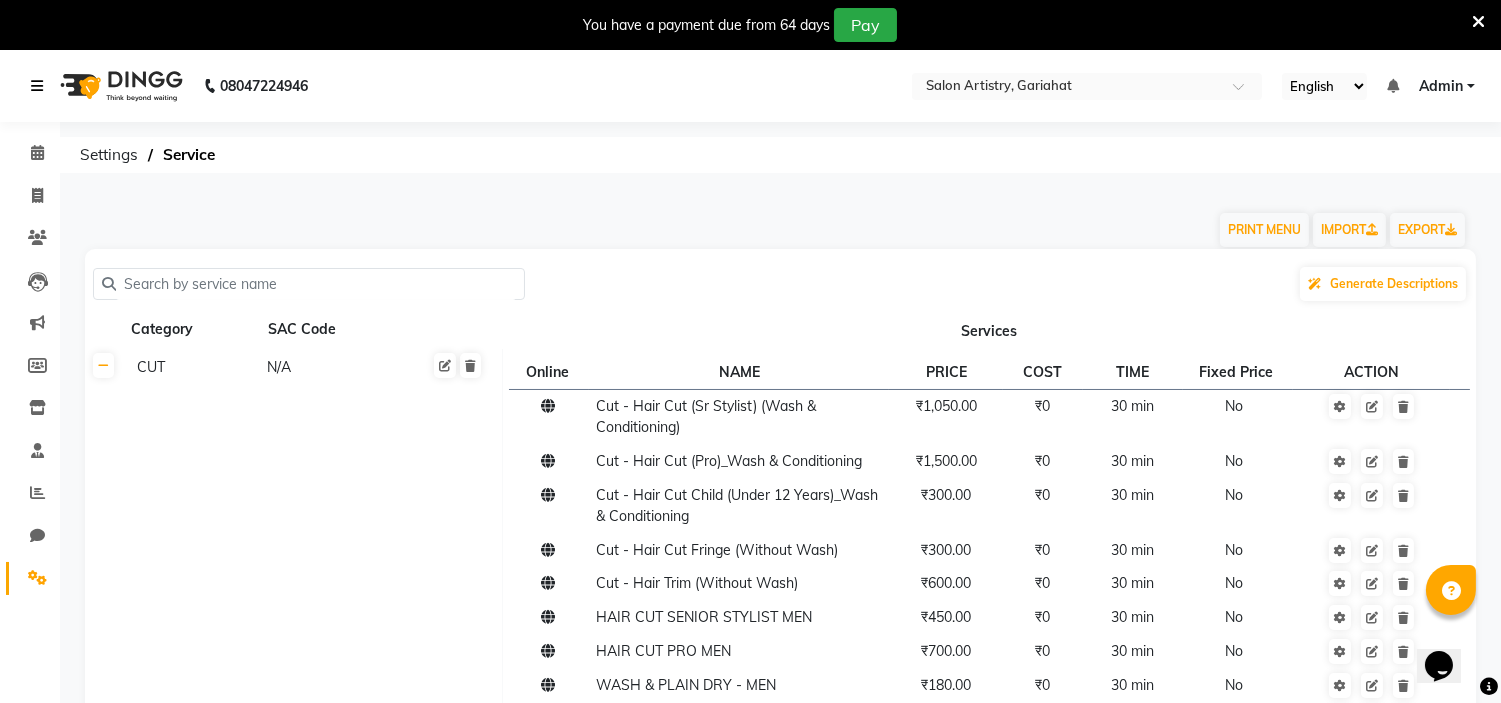 click at bounding box center [37, 86] 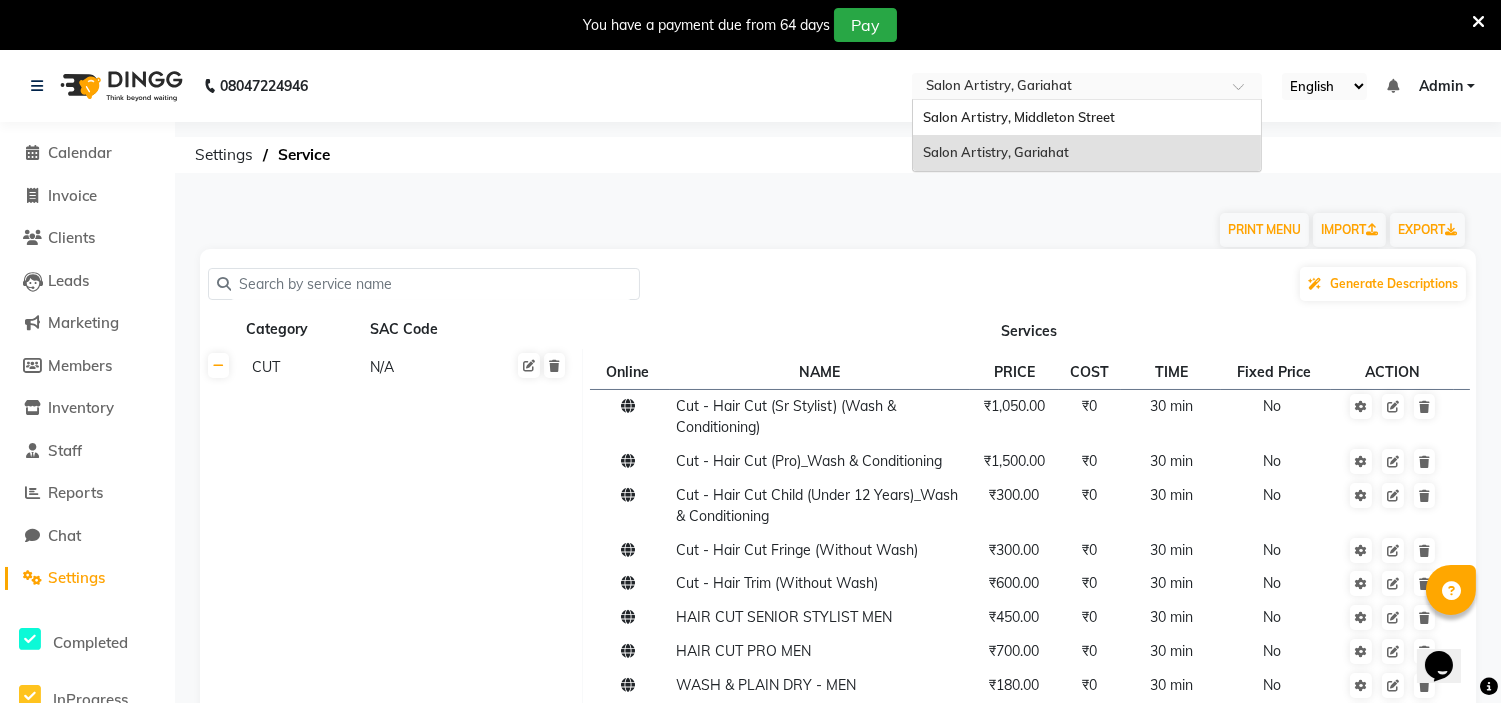 click at bounding box center (1067, 88) 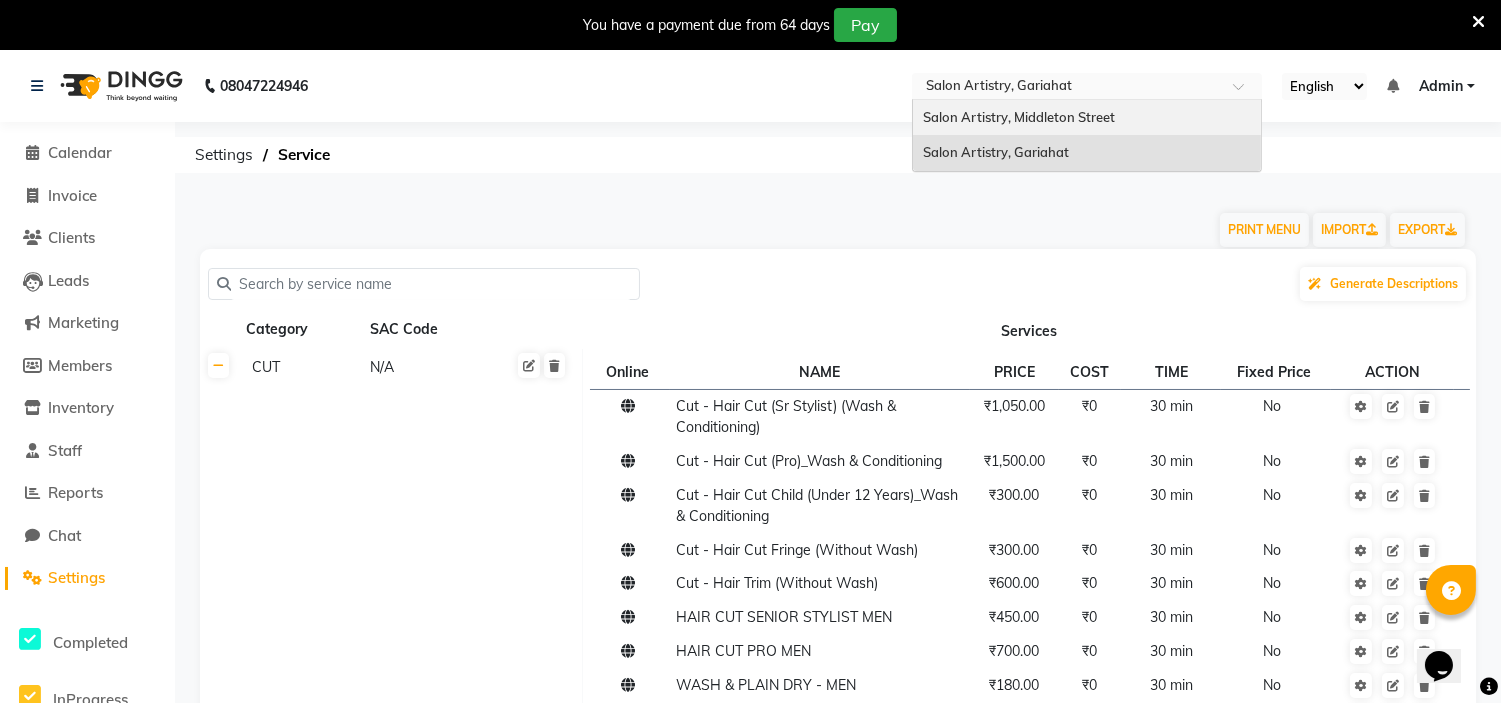 click on "Salon Artistry, [STREET]" at bounding box center (1019, 117) 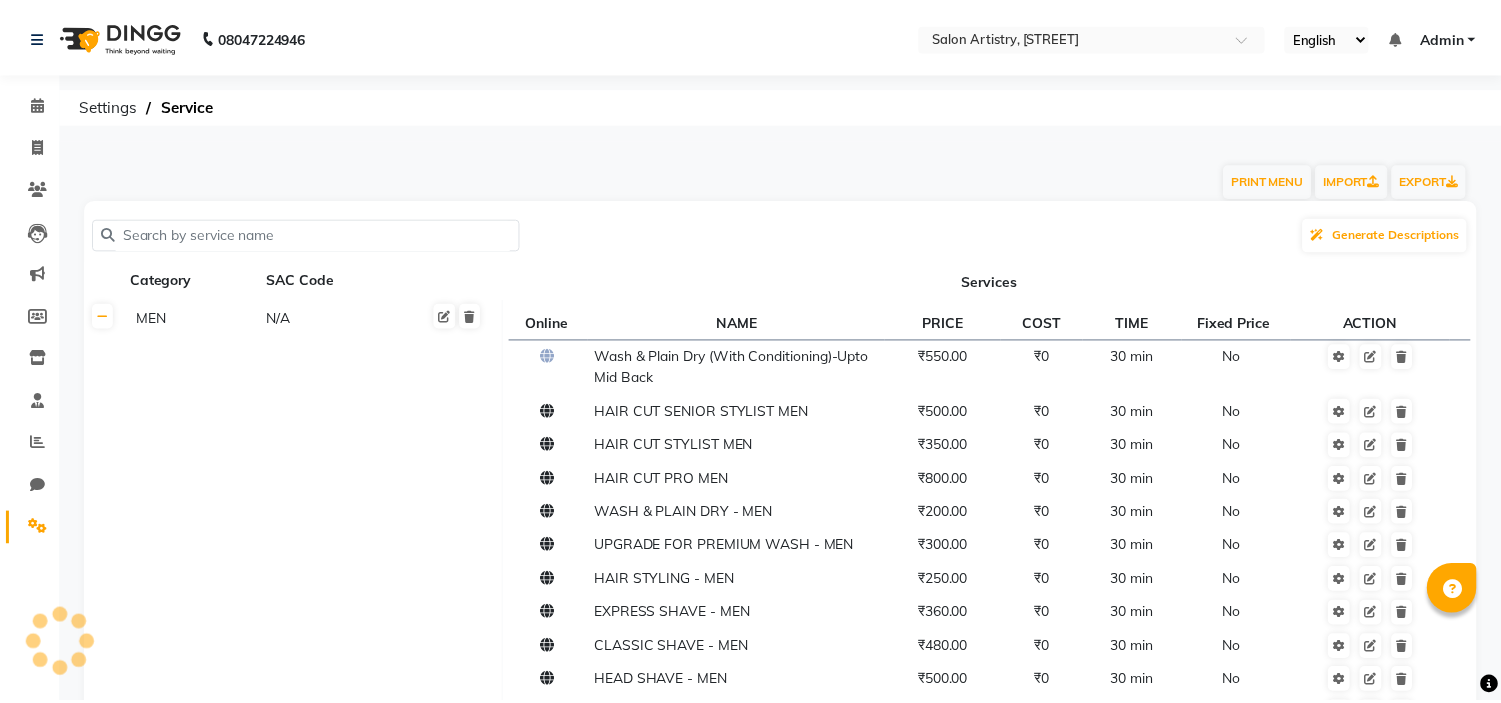 scroll, scrollTop: 0, scrollLeft: 0, axis: both 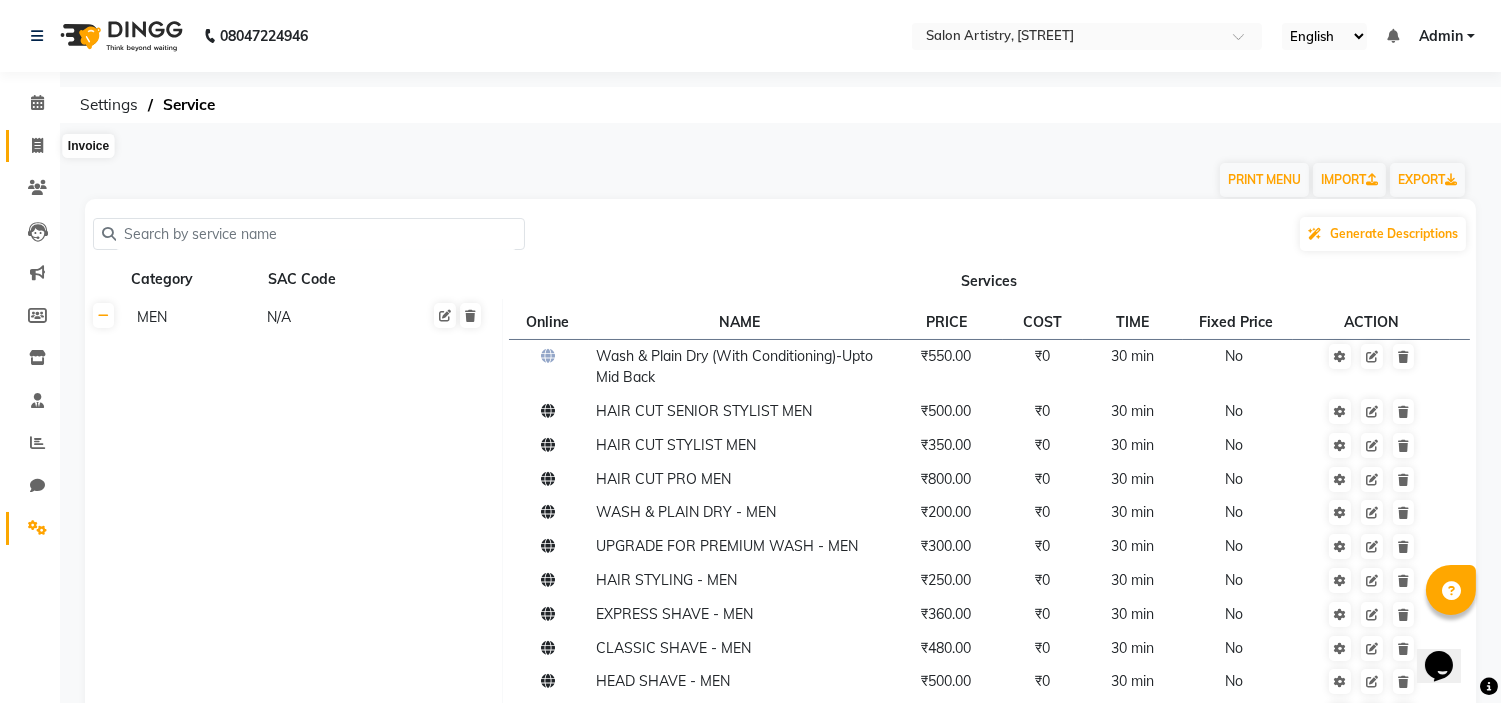 click 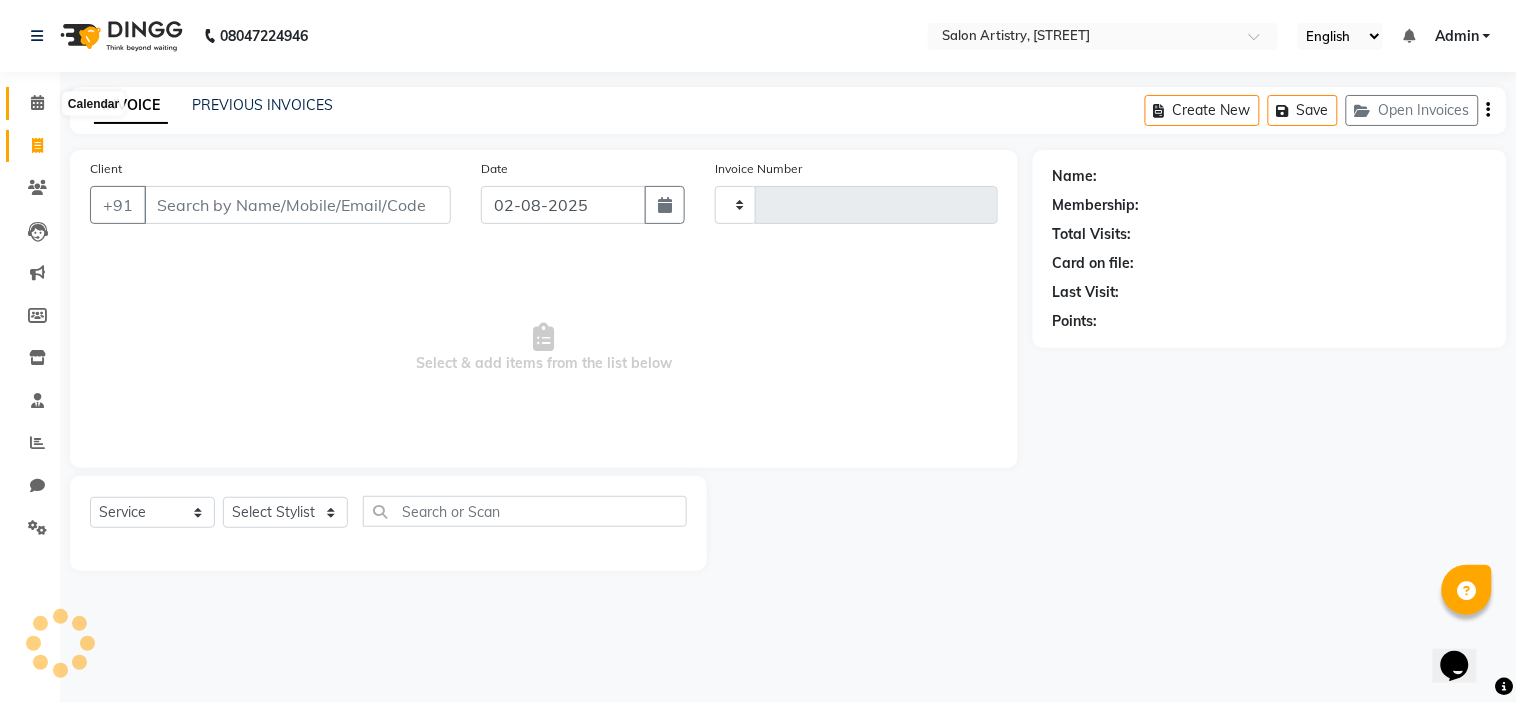 click 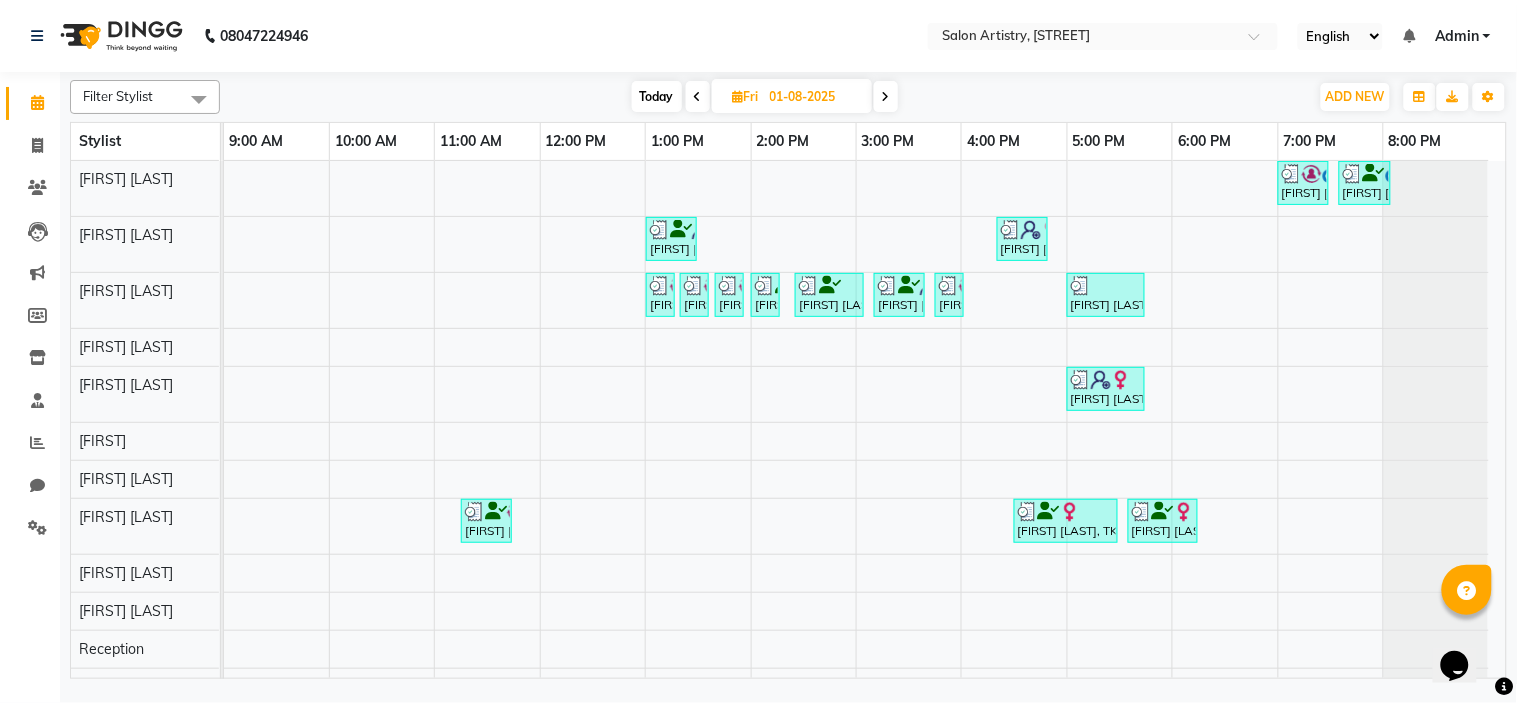 click at bounding box center [886, 96] 